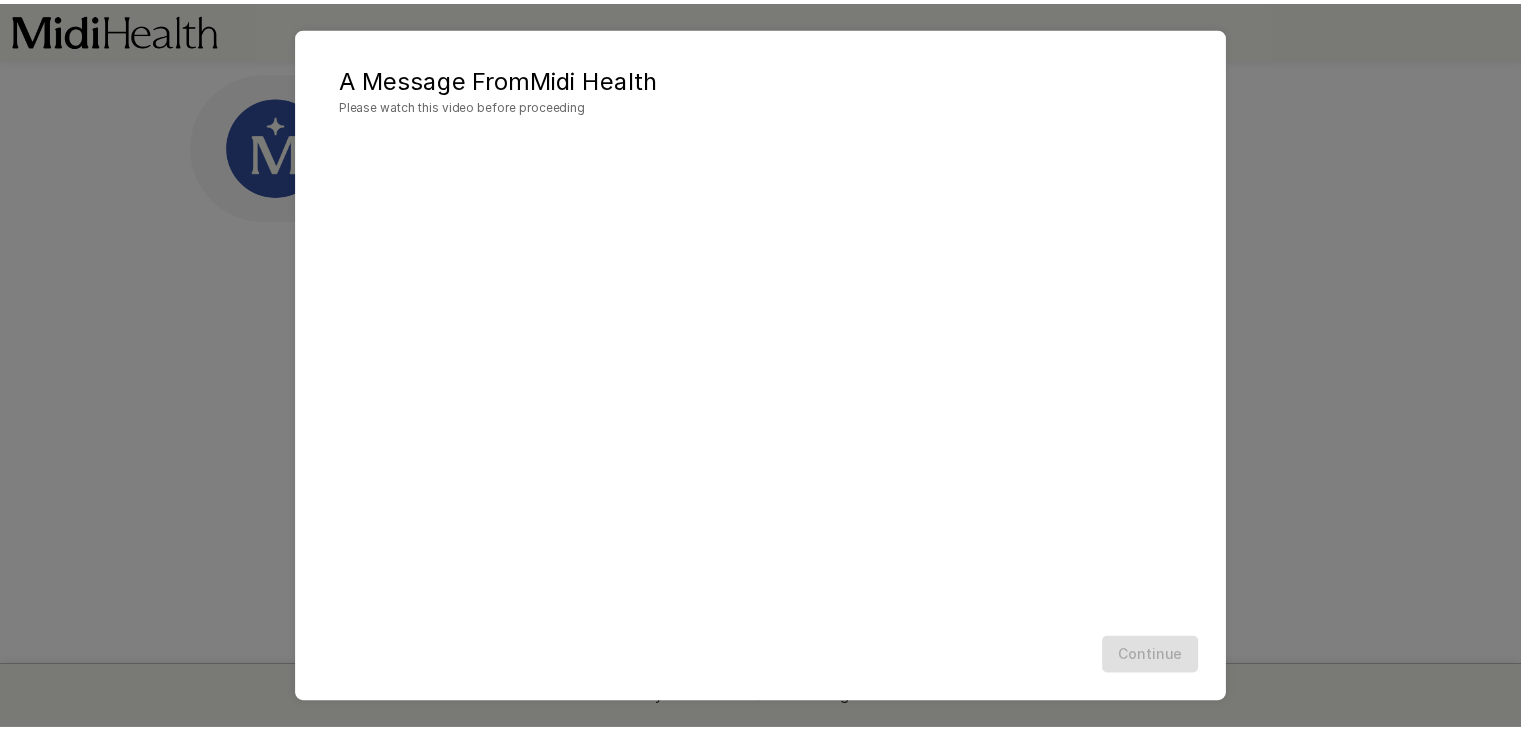 scroll, scrollTop: 0, scrollLeft: 0, axis: both 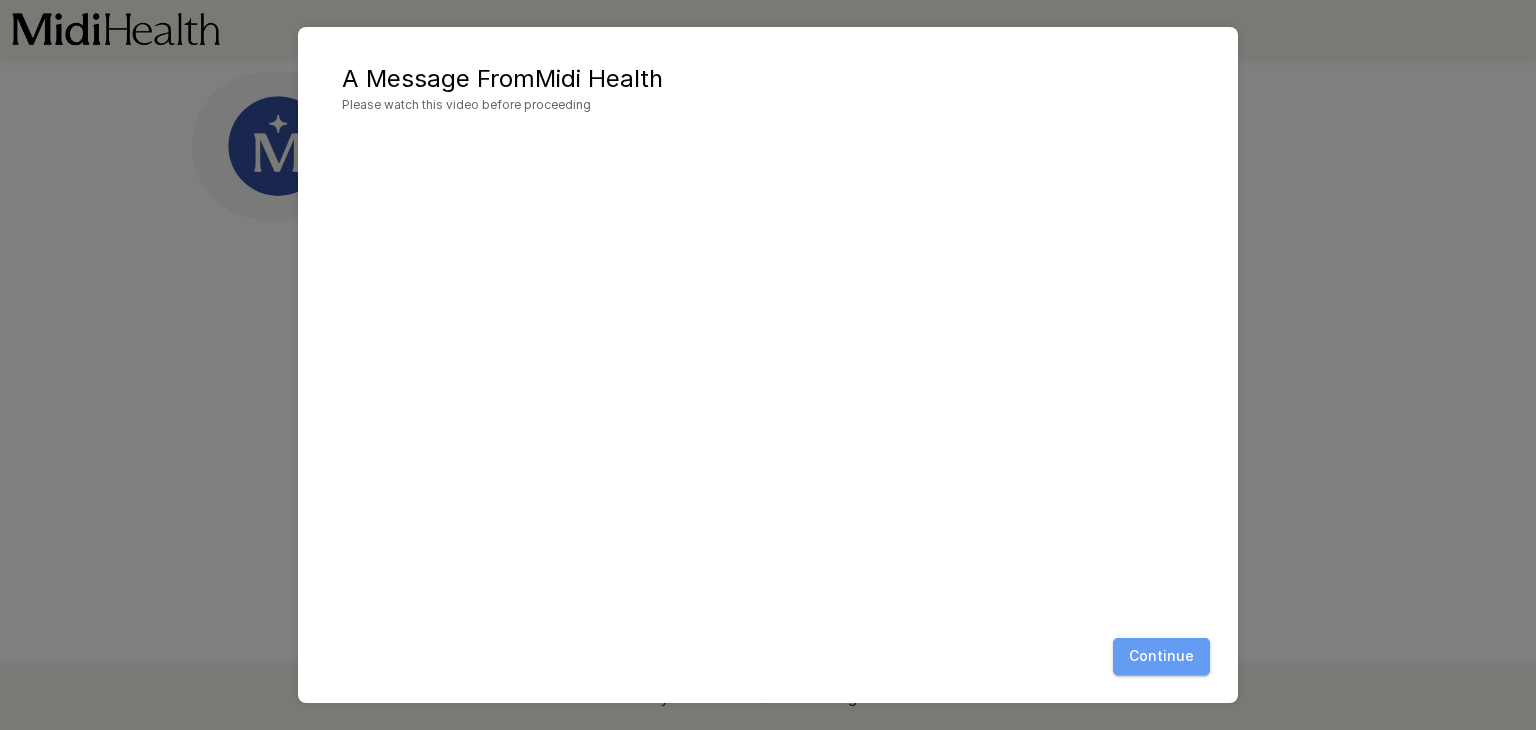 click on "Continue" at bounding box center [1161, 656] 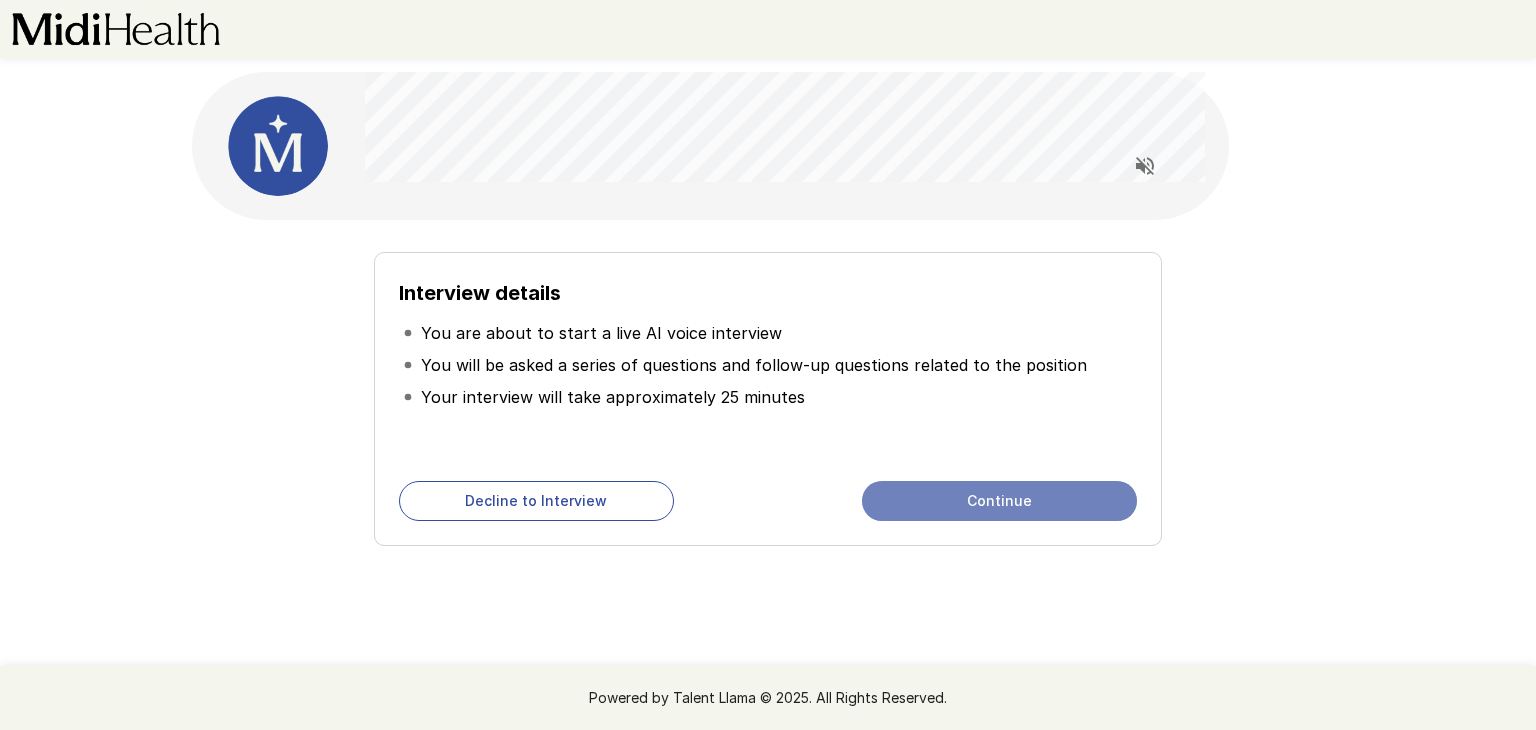 click on "Continue" at bounding box center (999, 501) 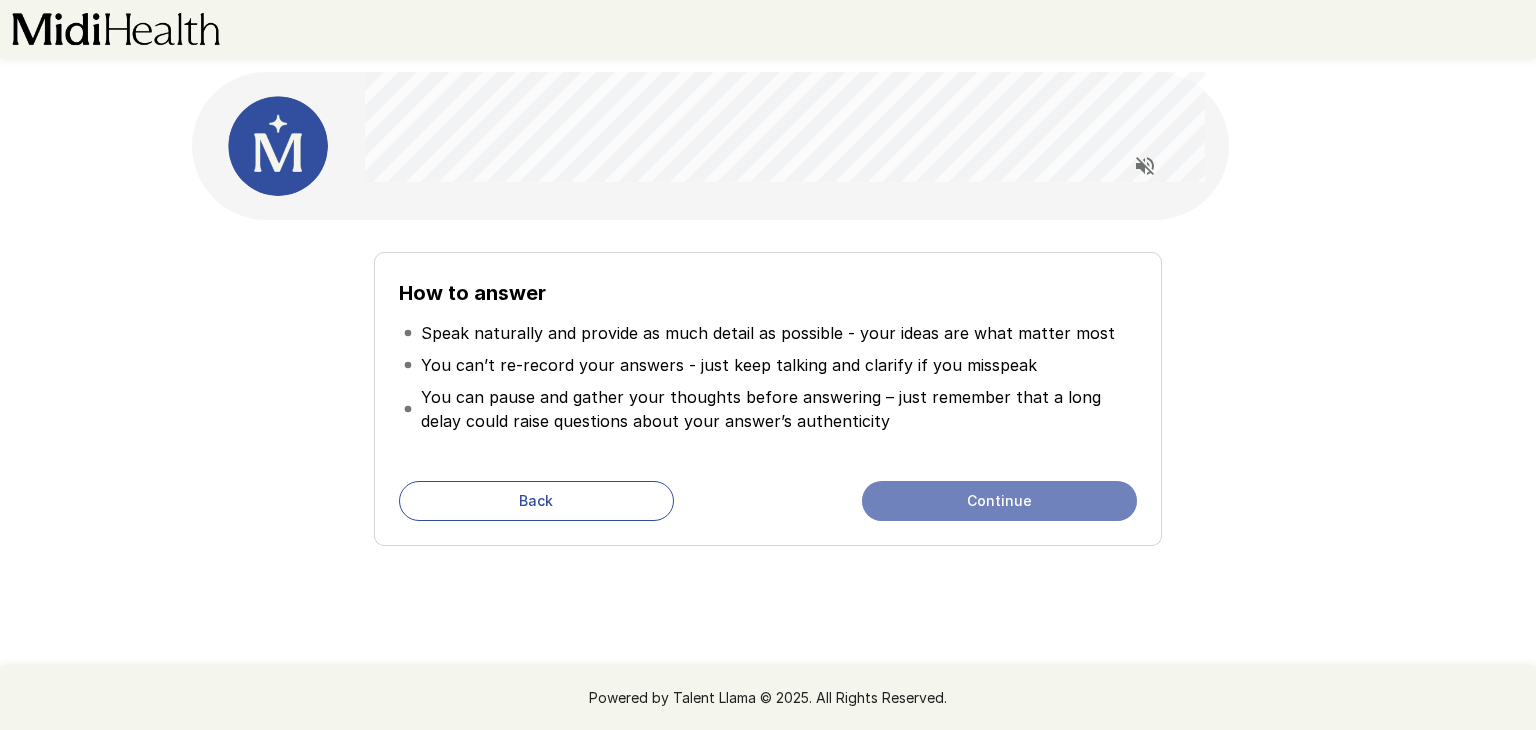 click on "Continue" at bounding box center (999, 501) 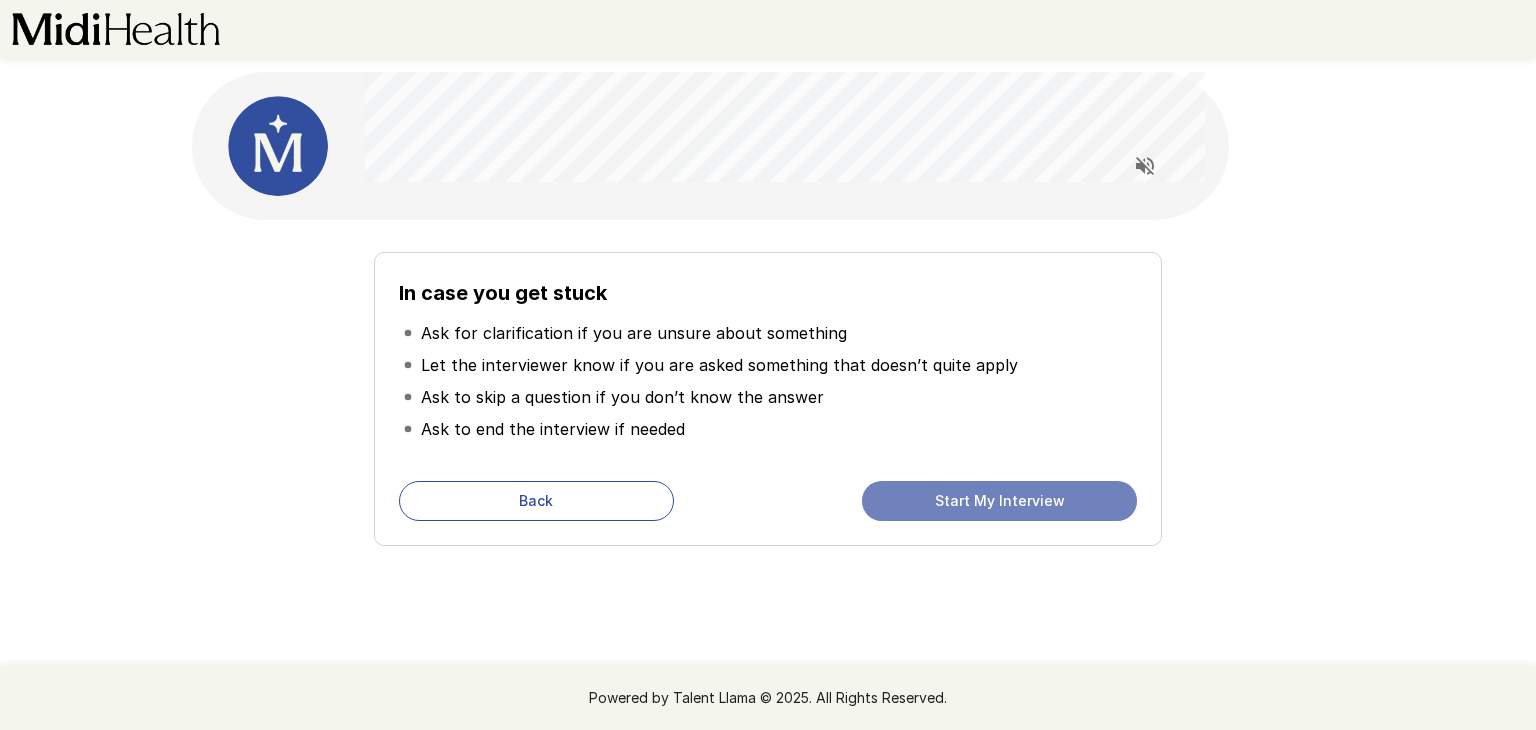 click on "Start My Interview" at bounding box center (999, 501) 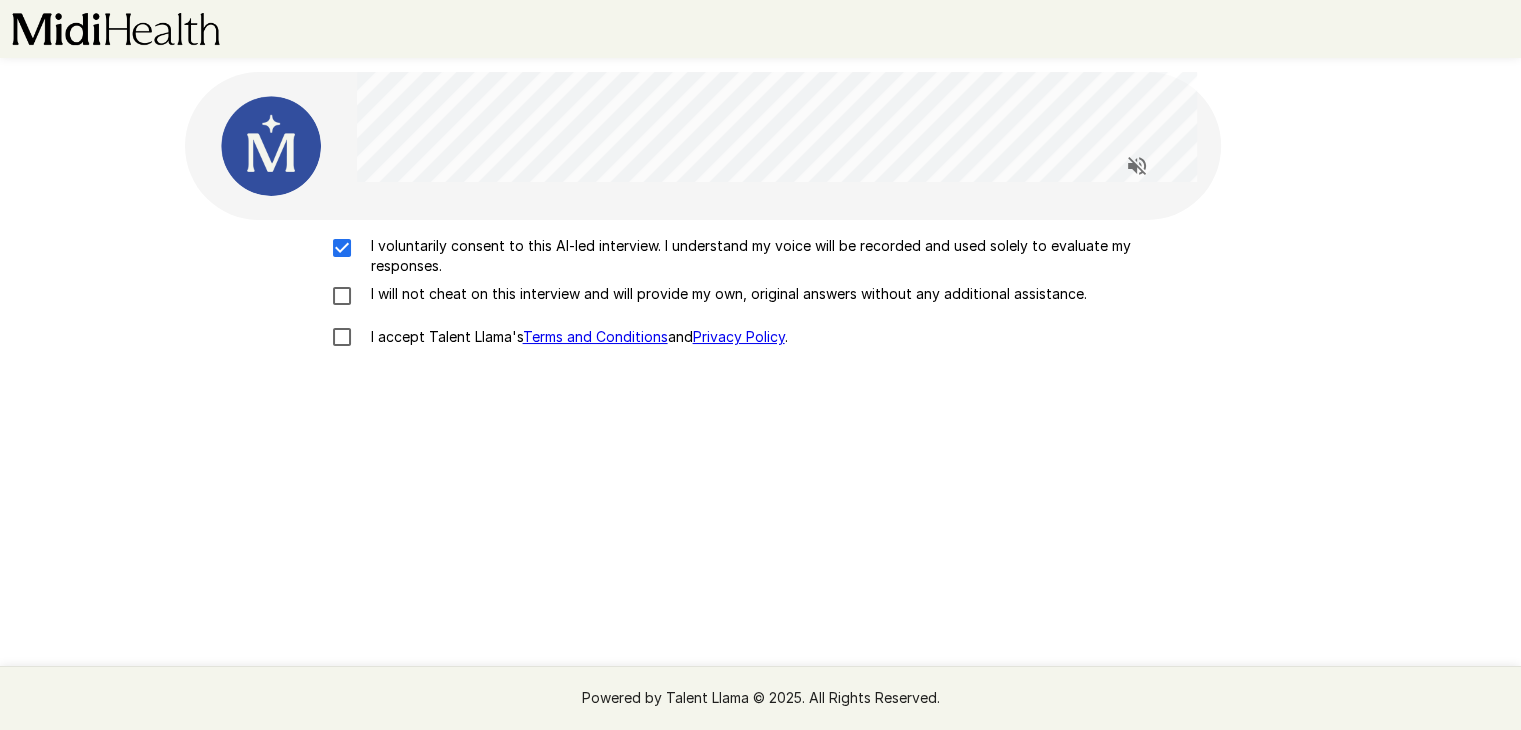 click on "I voluntarily consent to this AI-led interview. I understand my voice will be recorded and used solely to evaluate my responses. I will not cheat on this interview and will provide my own, original answers without any additional assistance. I accept Talent Llama's Terms and Conditions and Privacy Policy ." at bounding box center (761, 297) 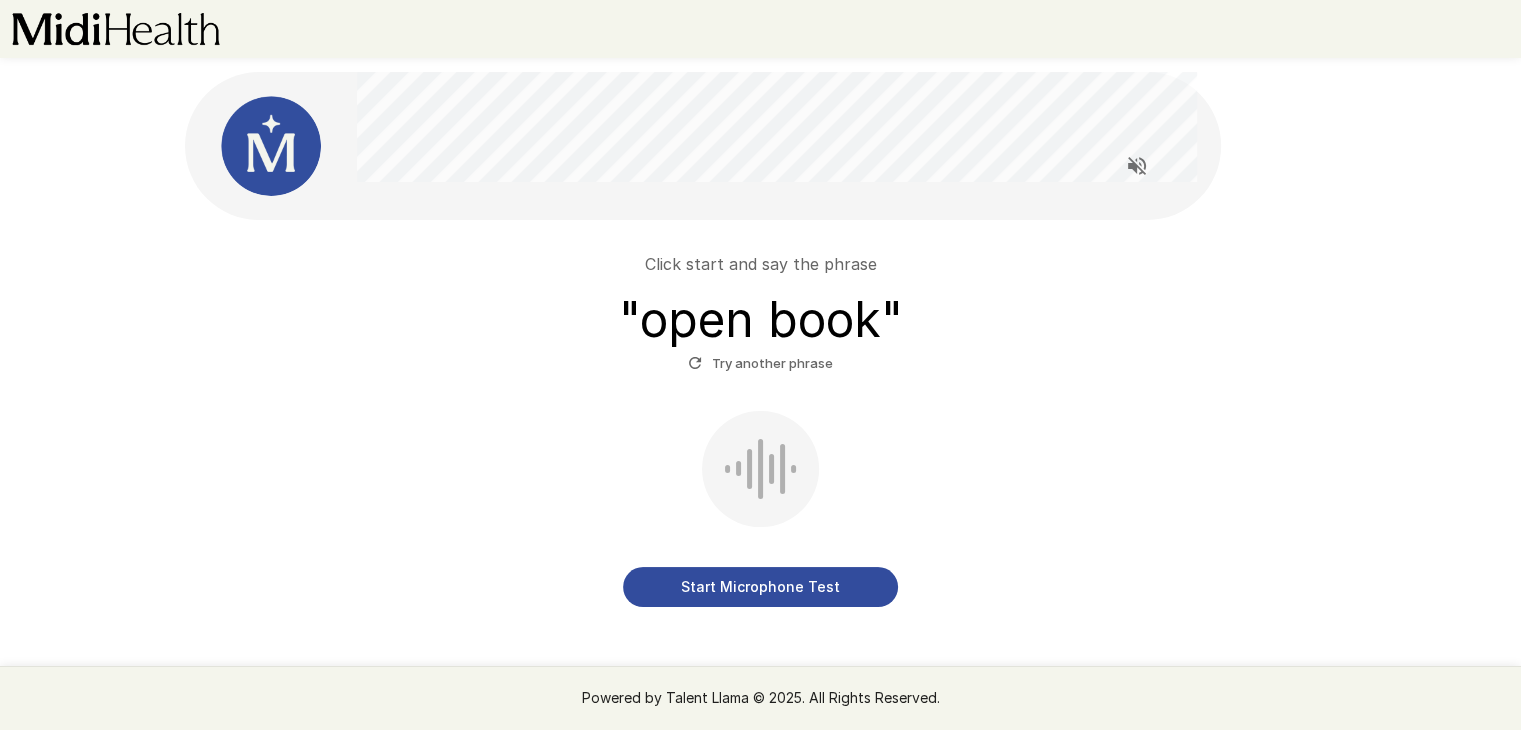 click on "Start Microphone Test" at bounding box center [760, 587] 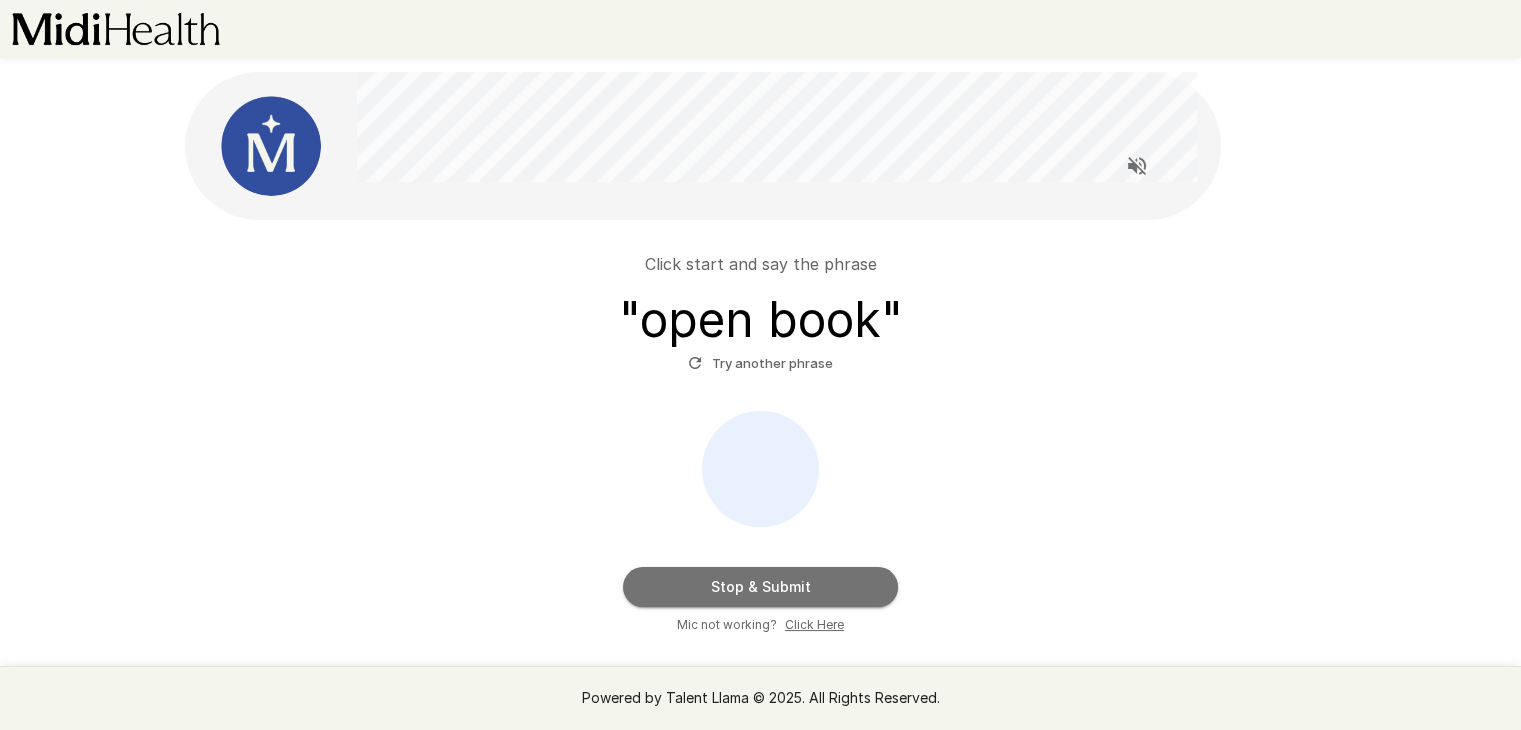 click on "Stop & Submit" at bounding box center [760, 587] 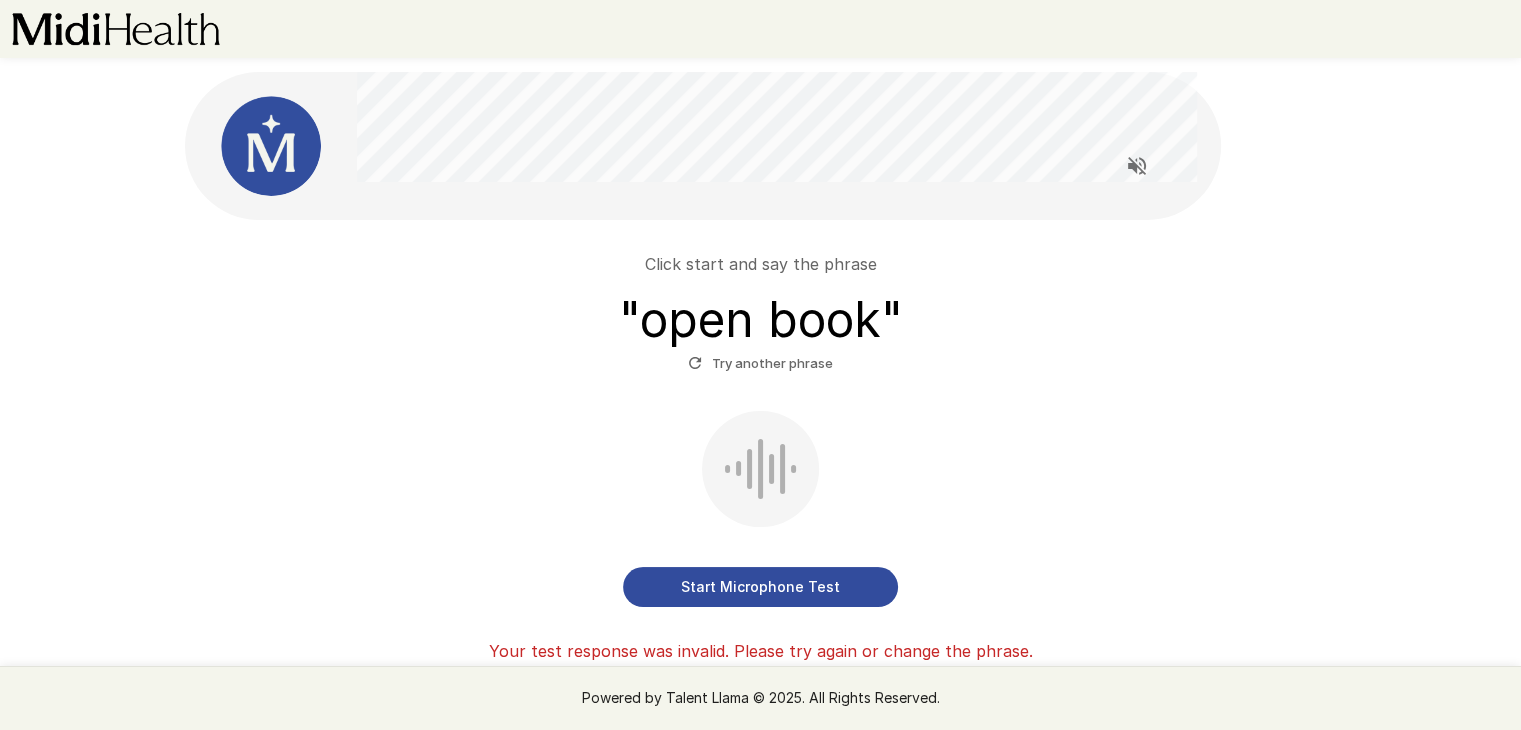 click on "Click start and say the phrase " open book " Try another phrase Start Microphone Test Your test response was invalid. Please try again or change the phrase." at bounding box center (761, 449) 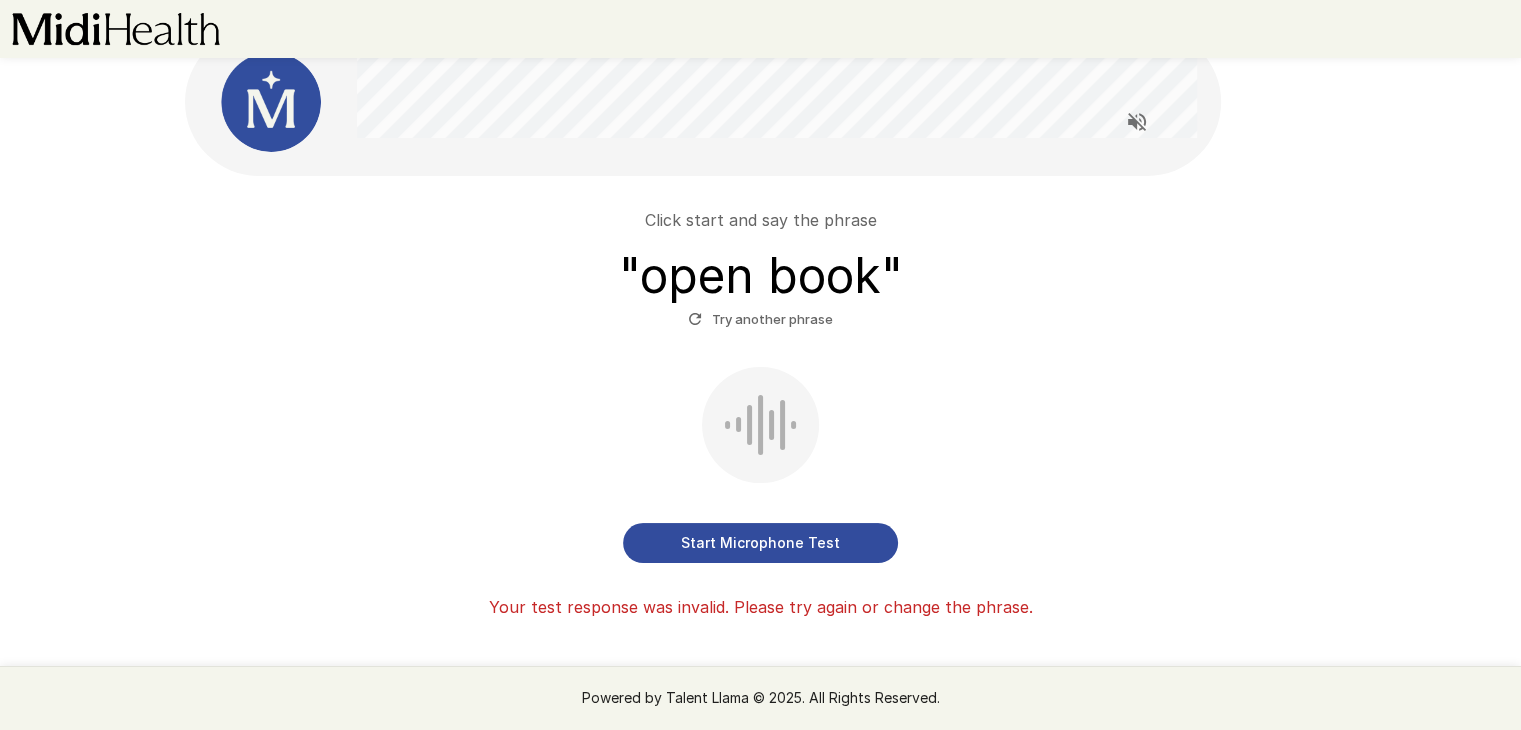 scroll, scrollTop: 100, scrollLeft: 0, axis: vertical 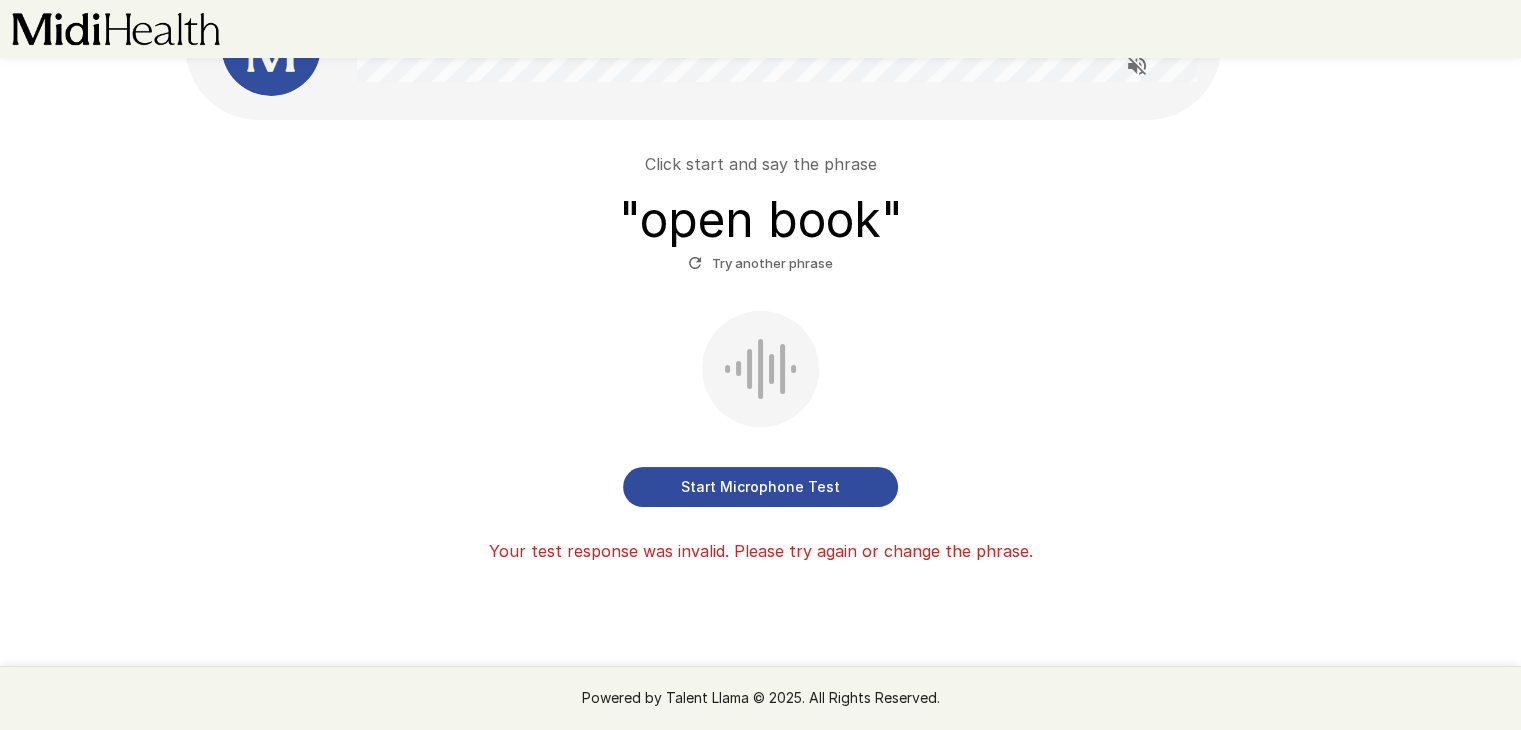 click on "Start Microphone Test" at bounding box center [761, 409] 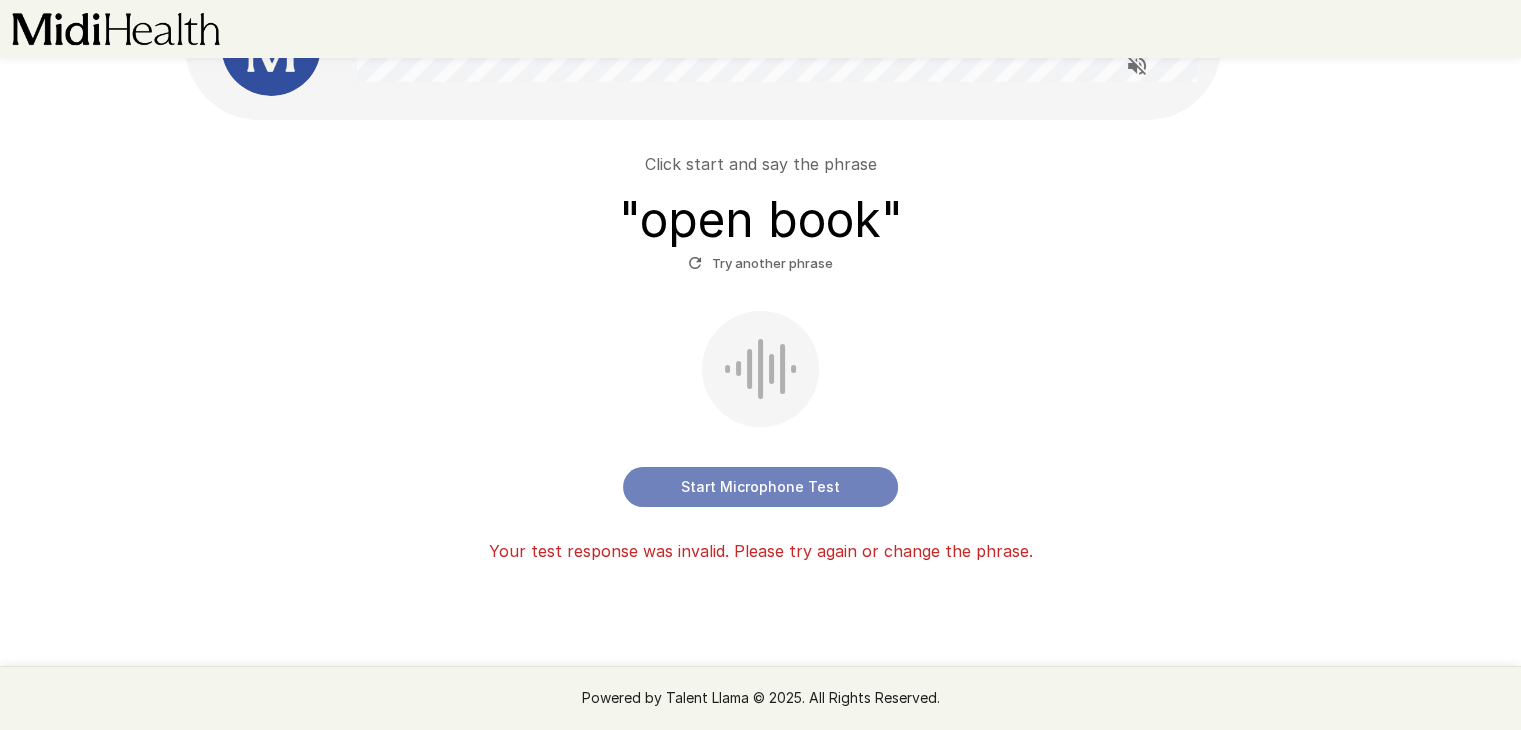 click on "Start Microphone Test" at bounding box center (760, 487) 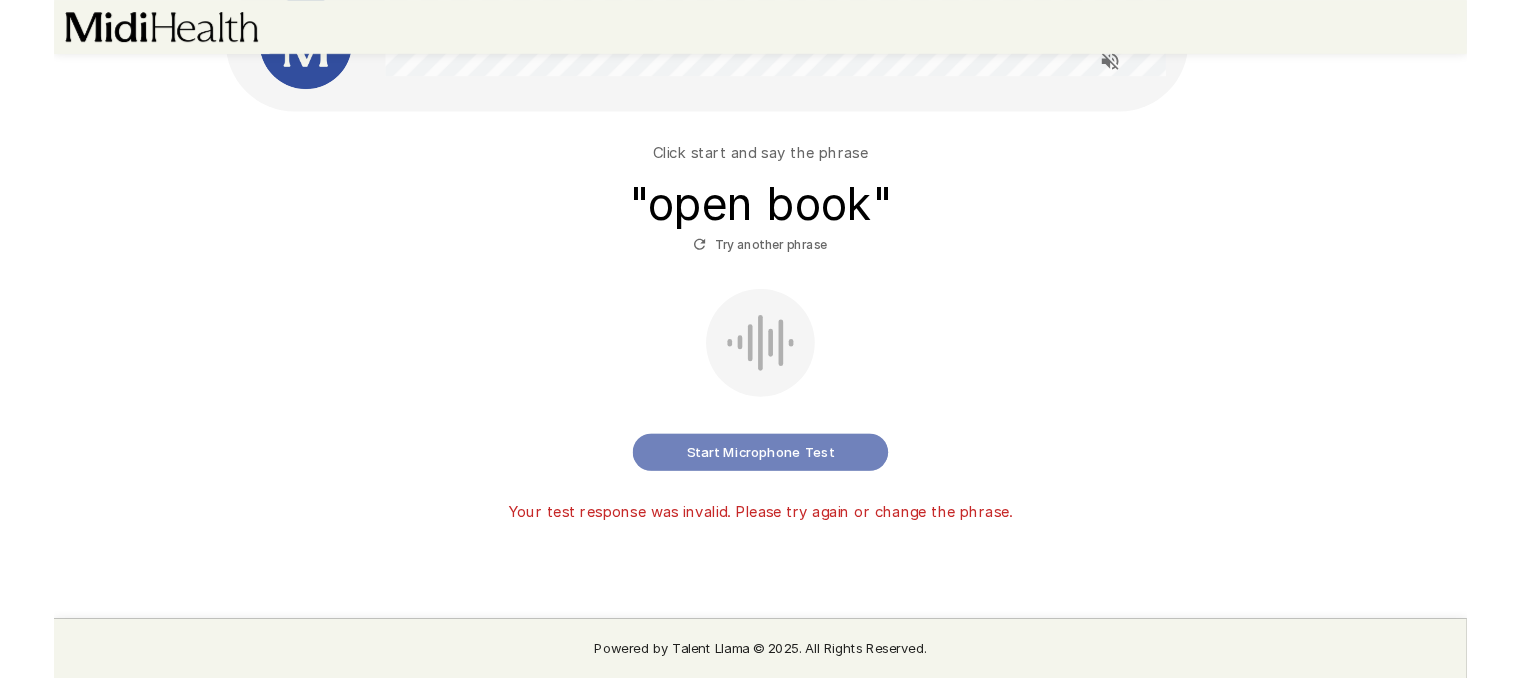scroll, scrollTop: 100, scrollLeft: 0, axis: vertical 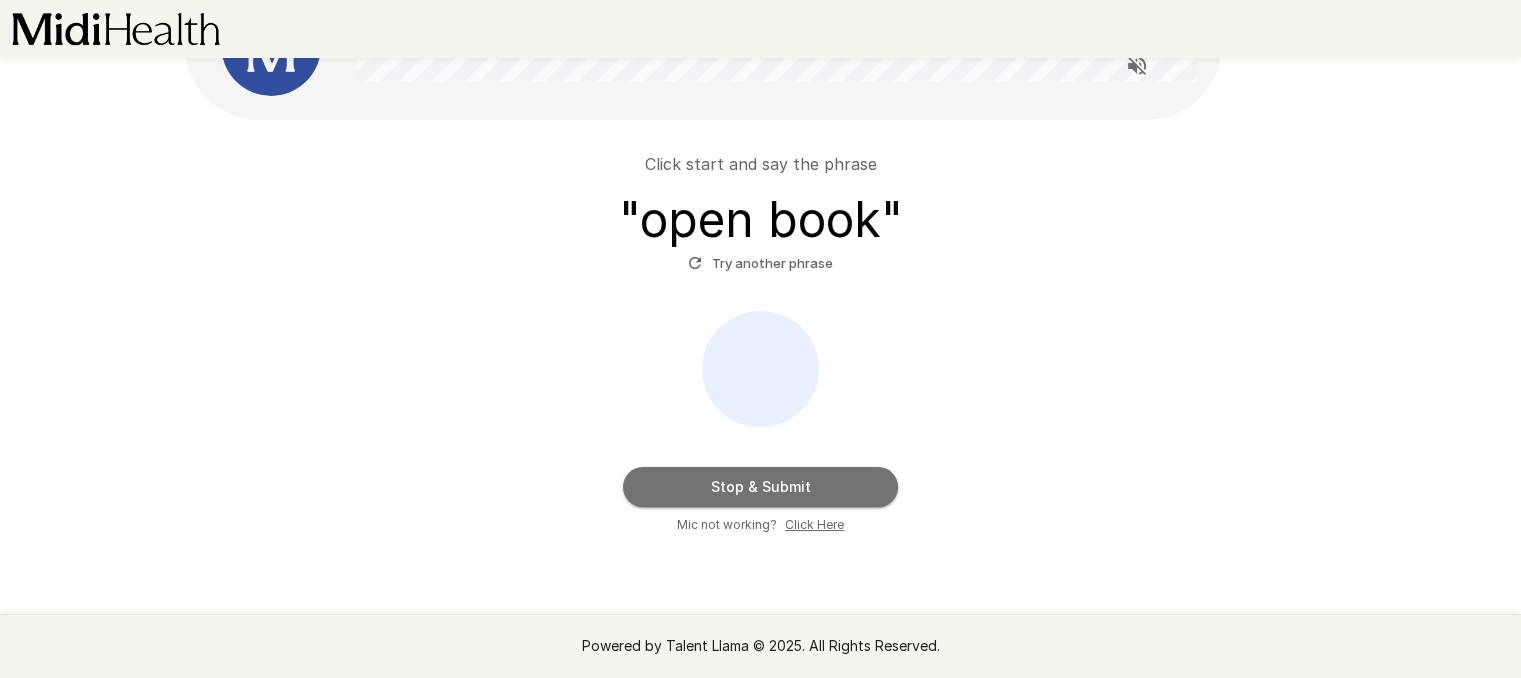 click on "Stop & Submit" at bounding box center [760, 487] 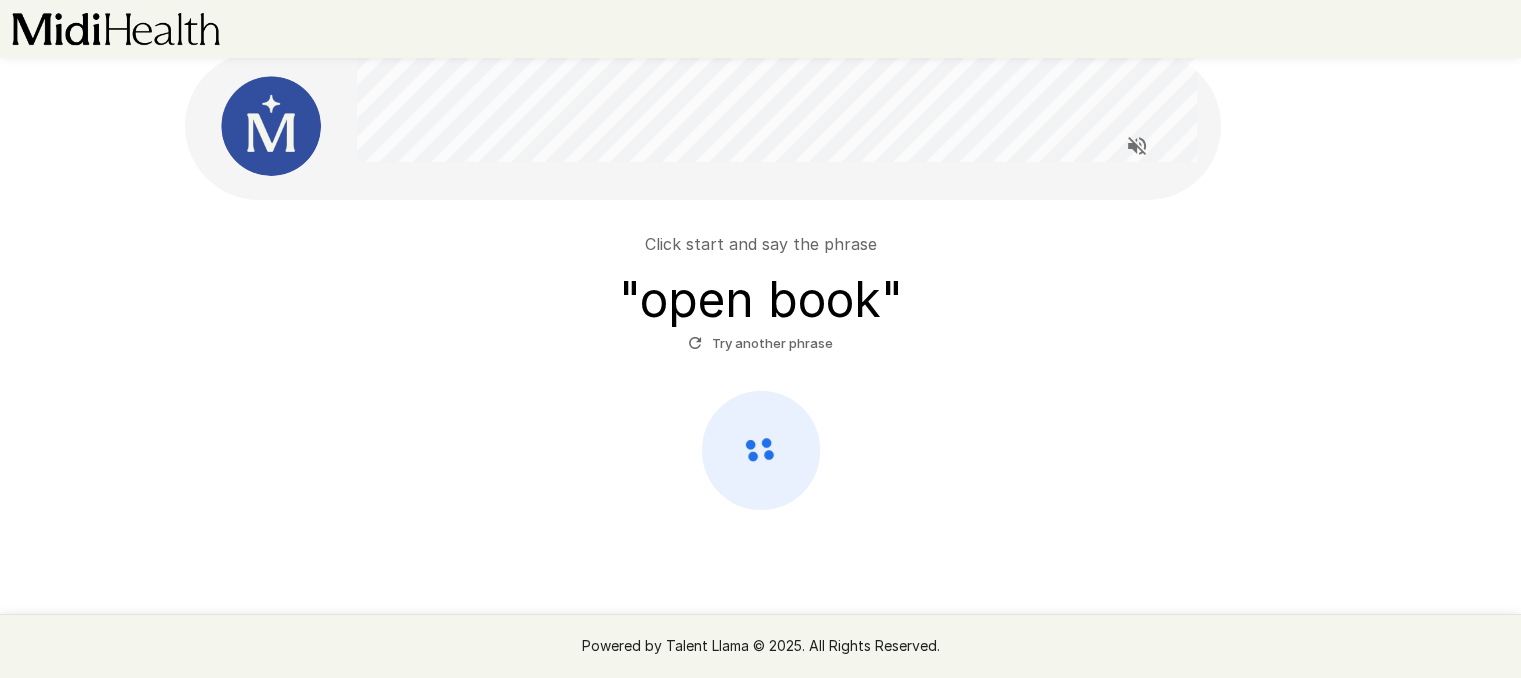 scroll, scrollTop: 0, scrollLeft: 0, axis: both 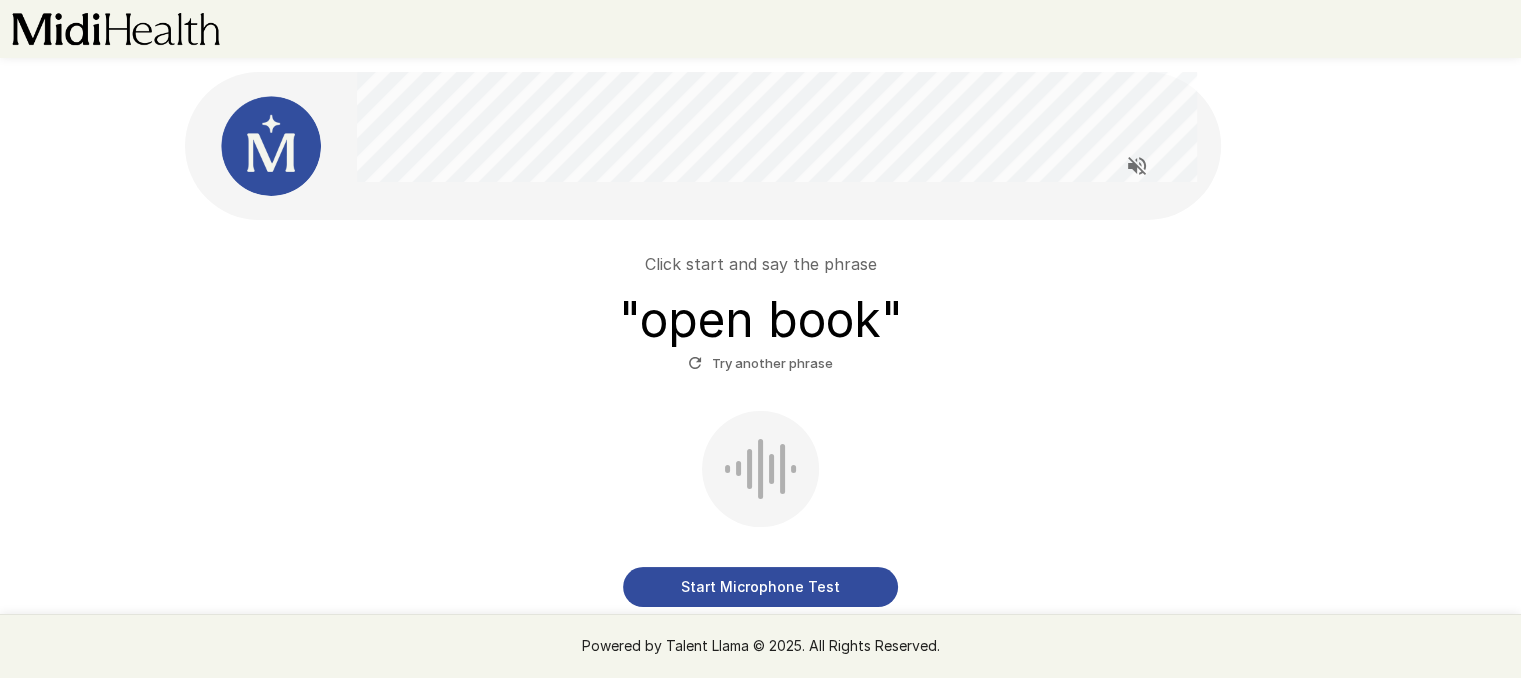 click at bounding box center (777, 129) 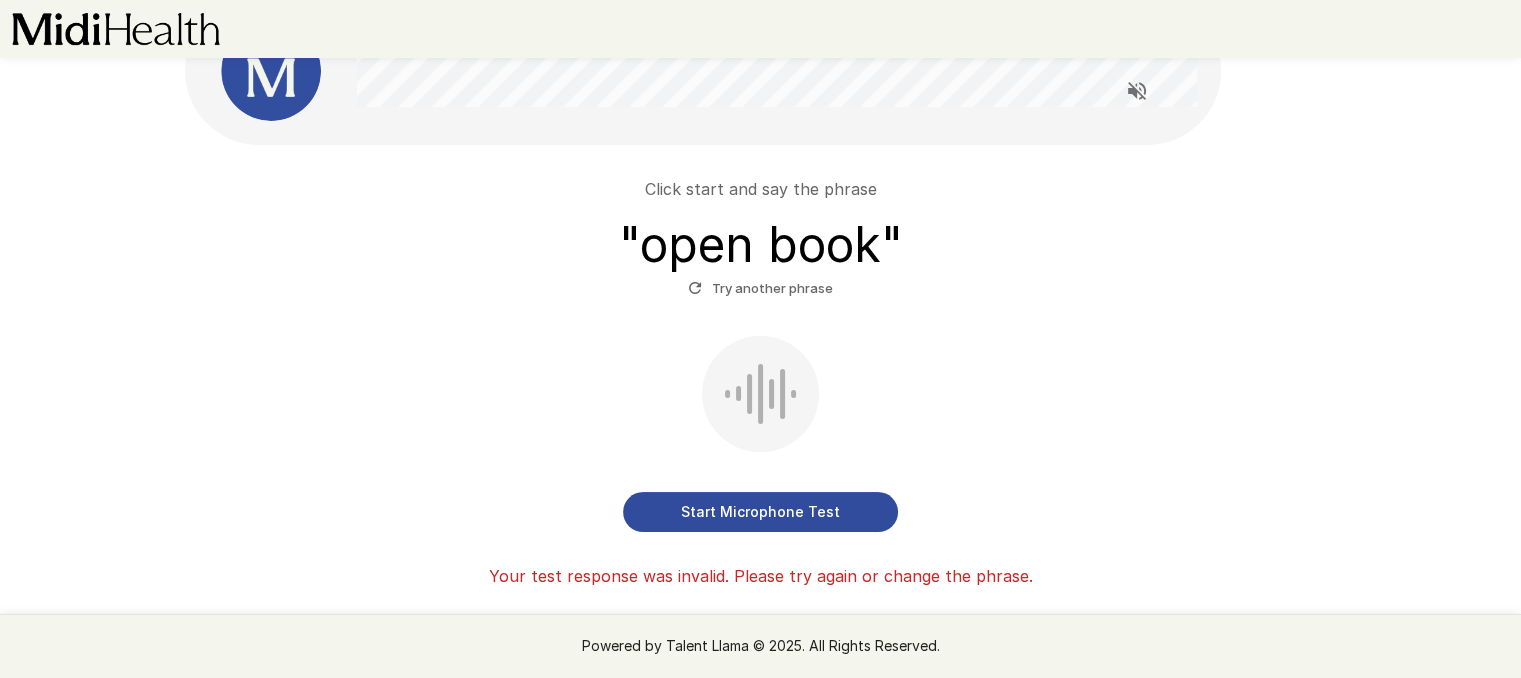 scroll, scrollTop: 76, scrollLeft: 0, axis: vertical 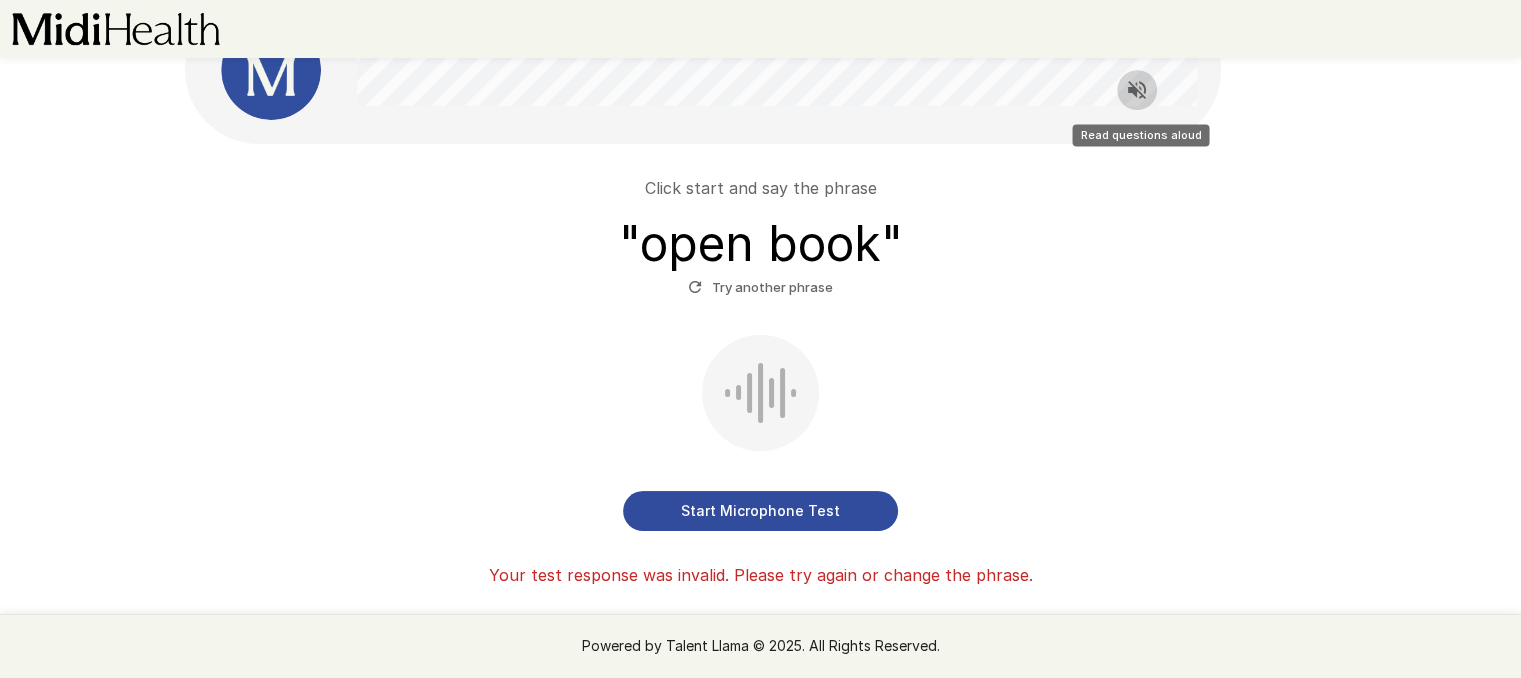 click 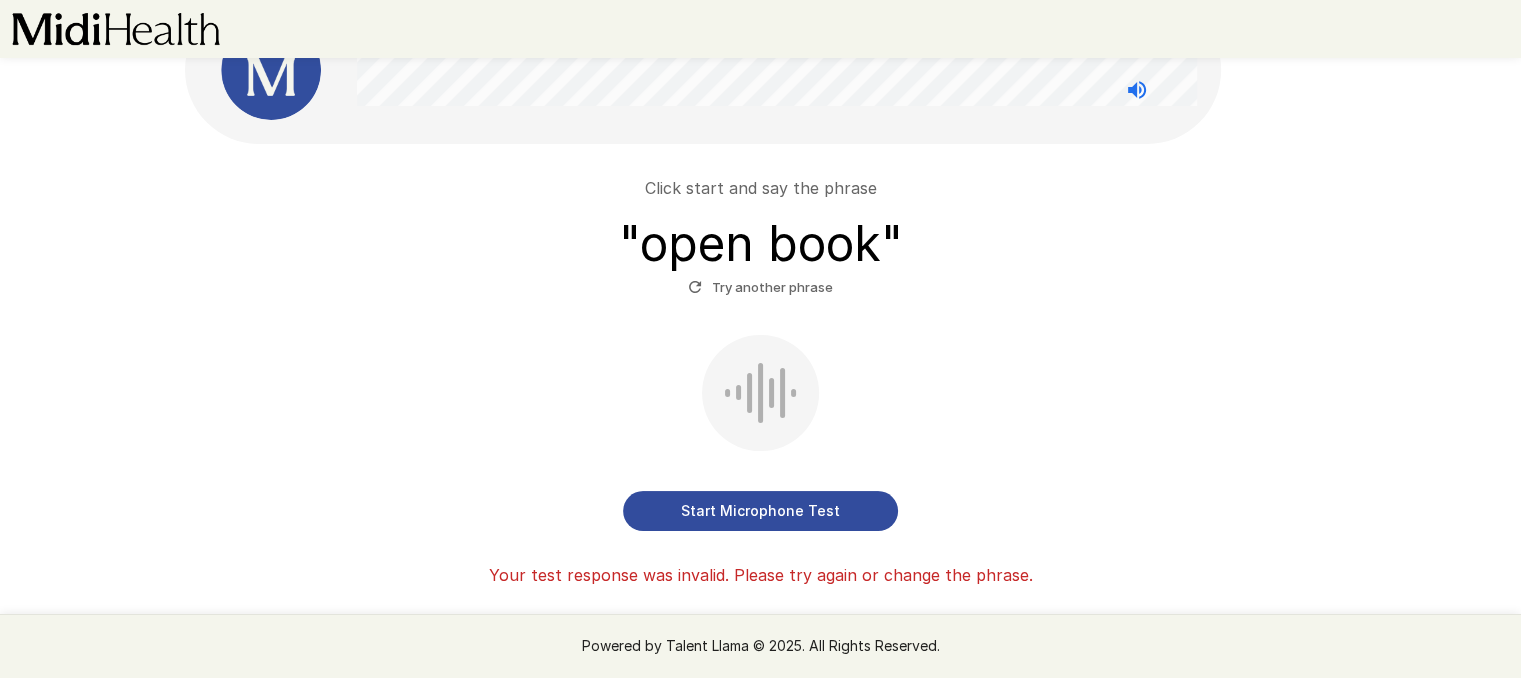 click on "Start Microphone Test" at bounding box center [760, 511] 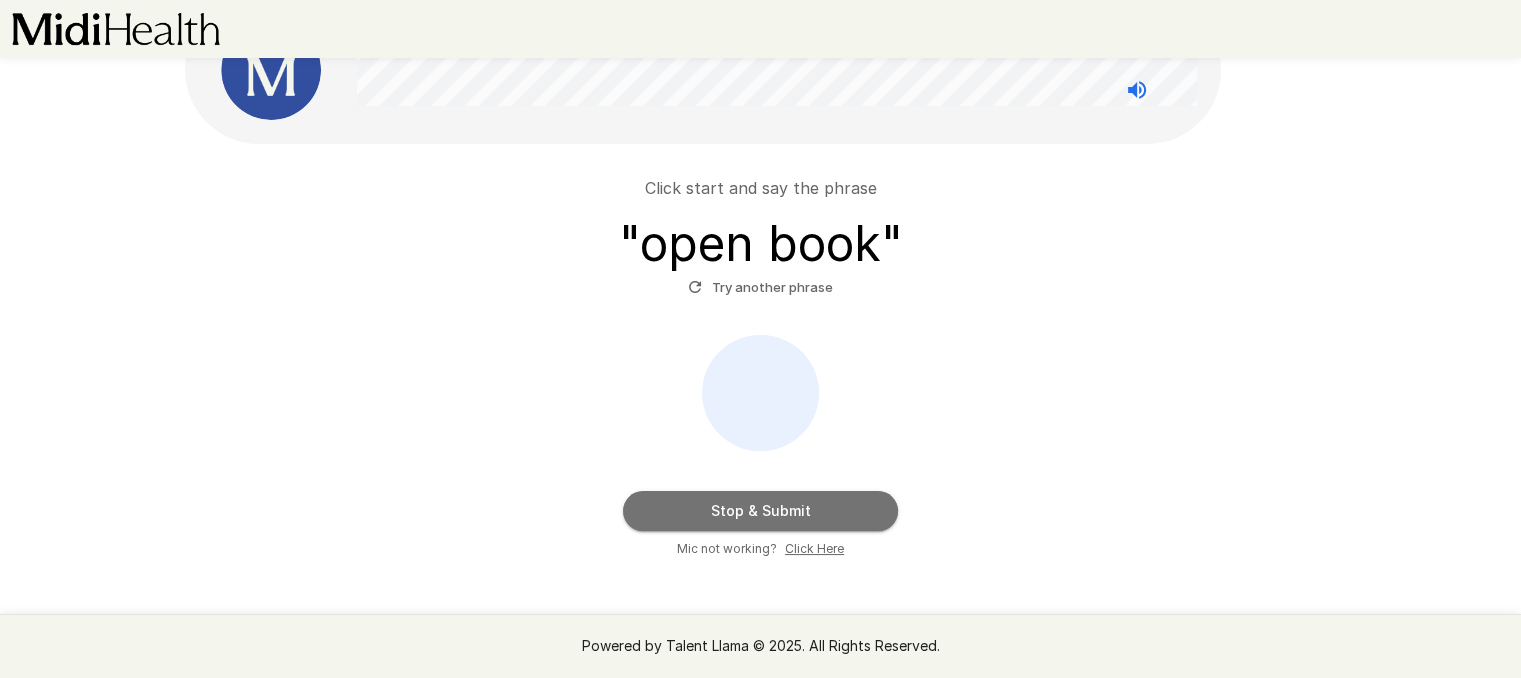 click on "Stop & Submit" at bounding box center [760, 511] 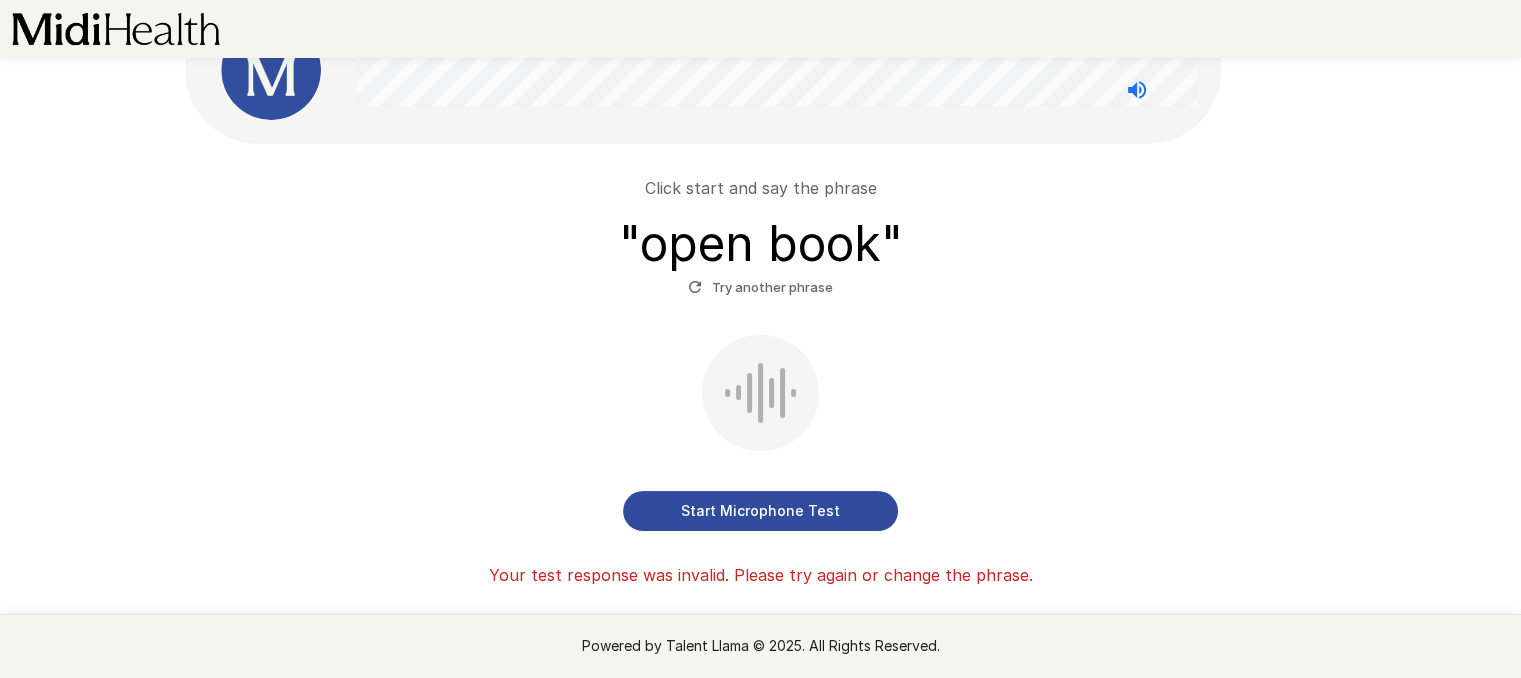 scroll, scrollTop: 152, scrollLeft: 0, axis: vertical 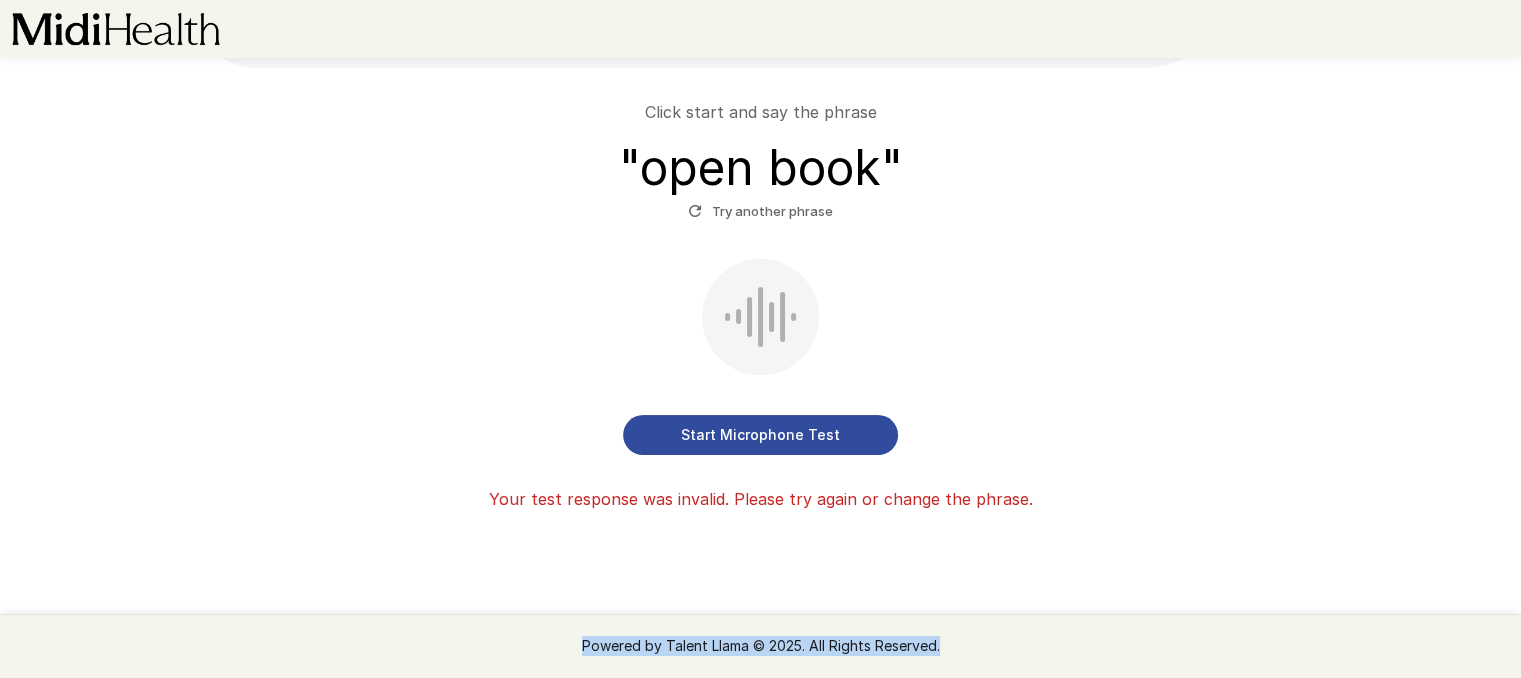 drag, startPoint x: 784, startPoint y: 527, endPoint x: 1376, endPoint y: 685, distance: 612.7218 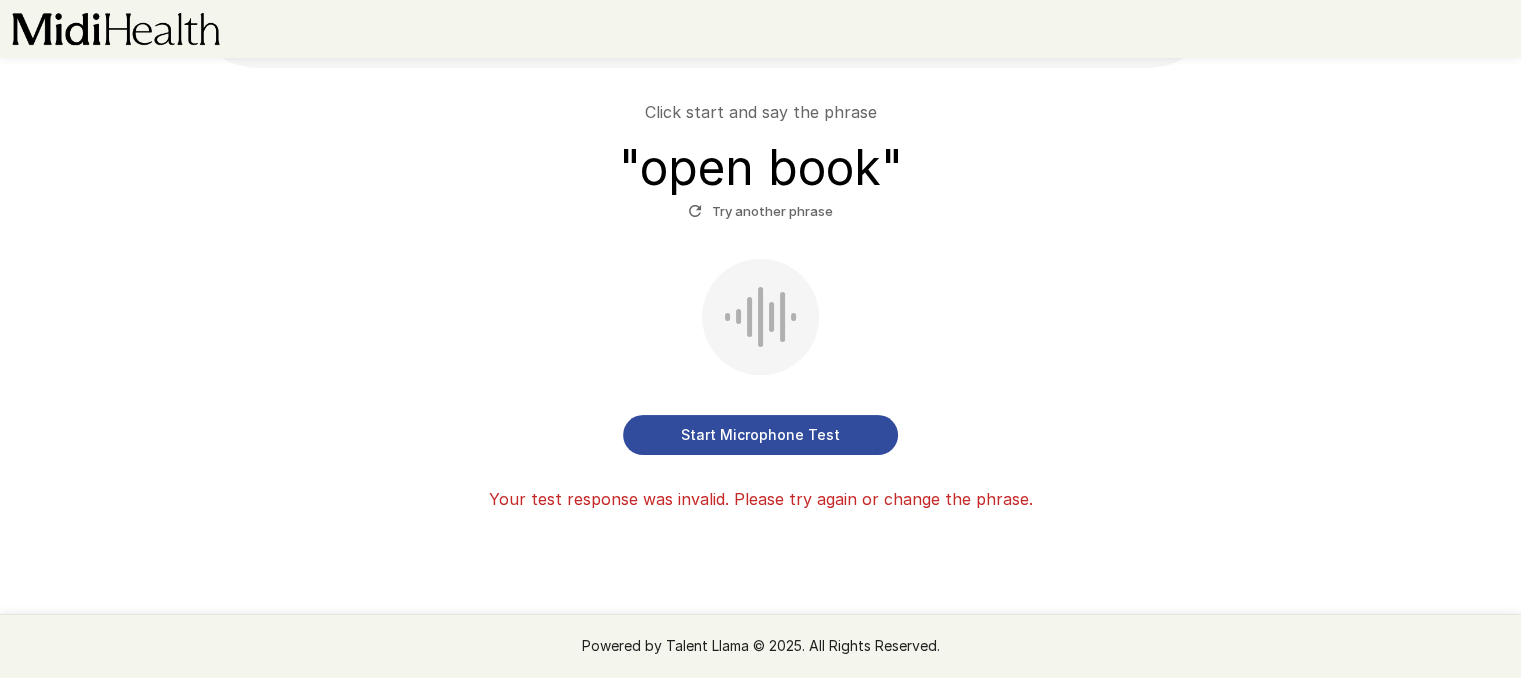 click on "Start Microphone Test" at bounding box center [761, 357] 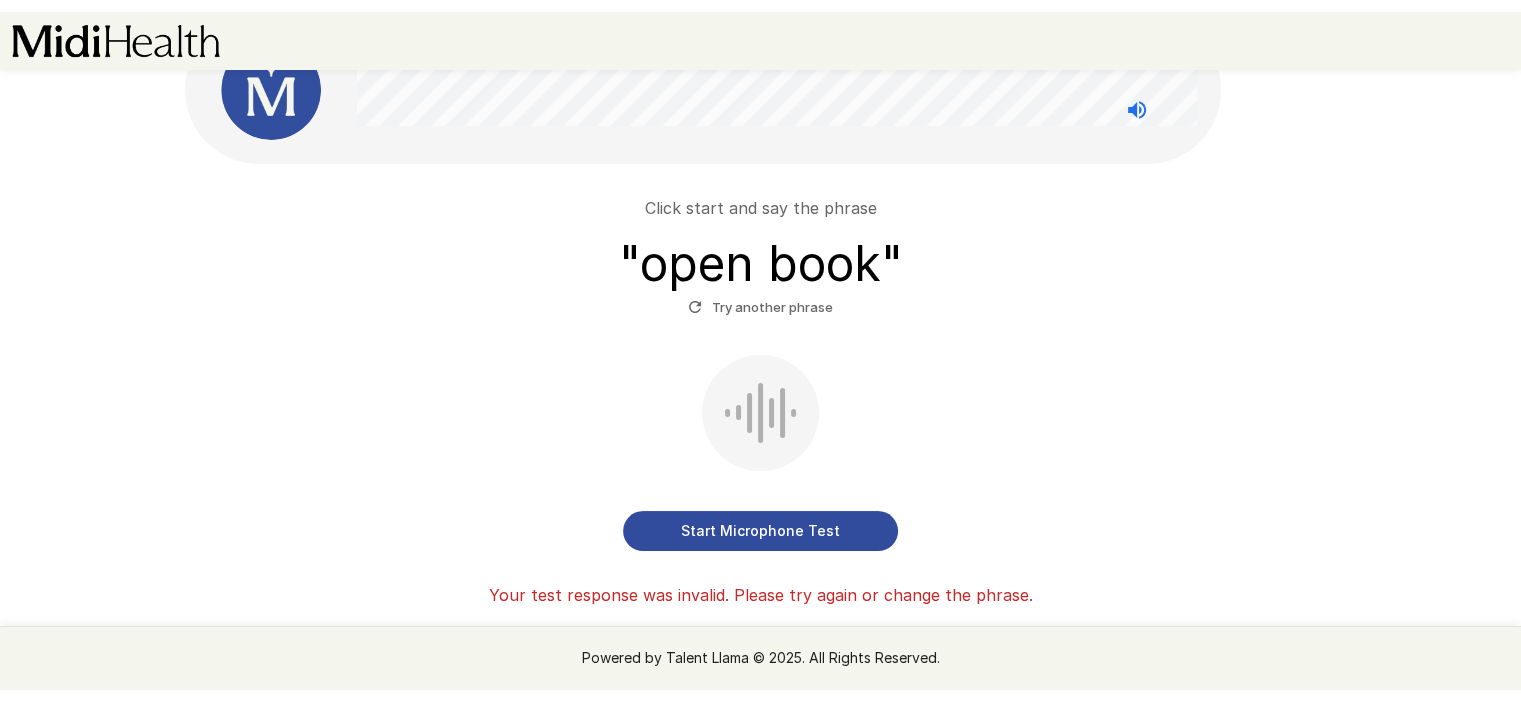 scroll, scrollTop: 0, scrollLeft: 0, axis: both 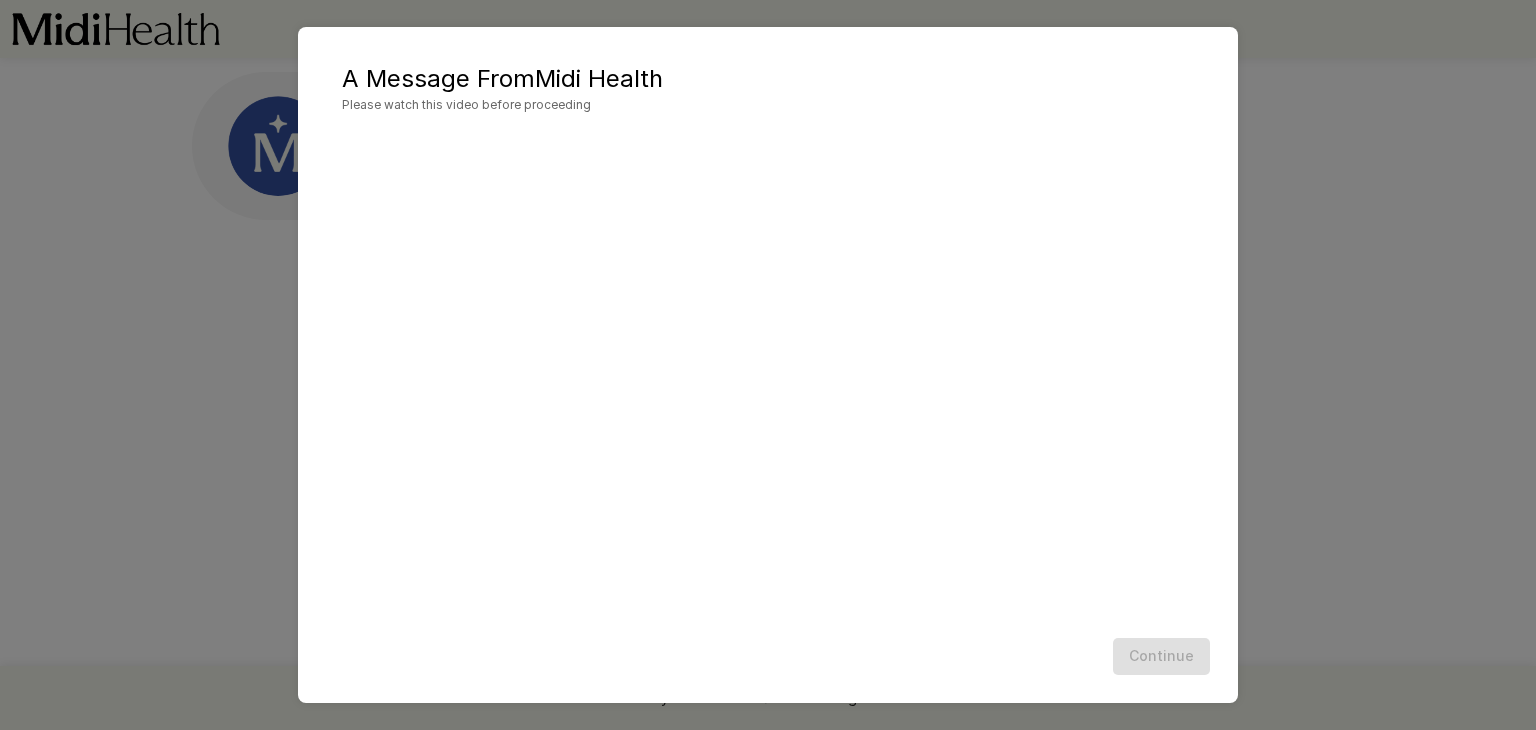 click on "A Message From [COMPANY] Please watch this video before proceeding Continue" at bounding box center [768, 365] 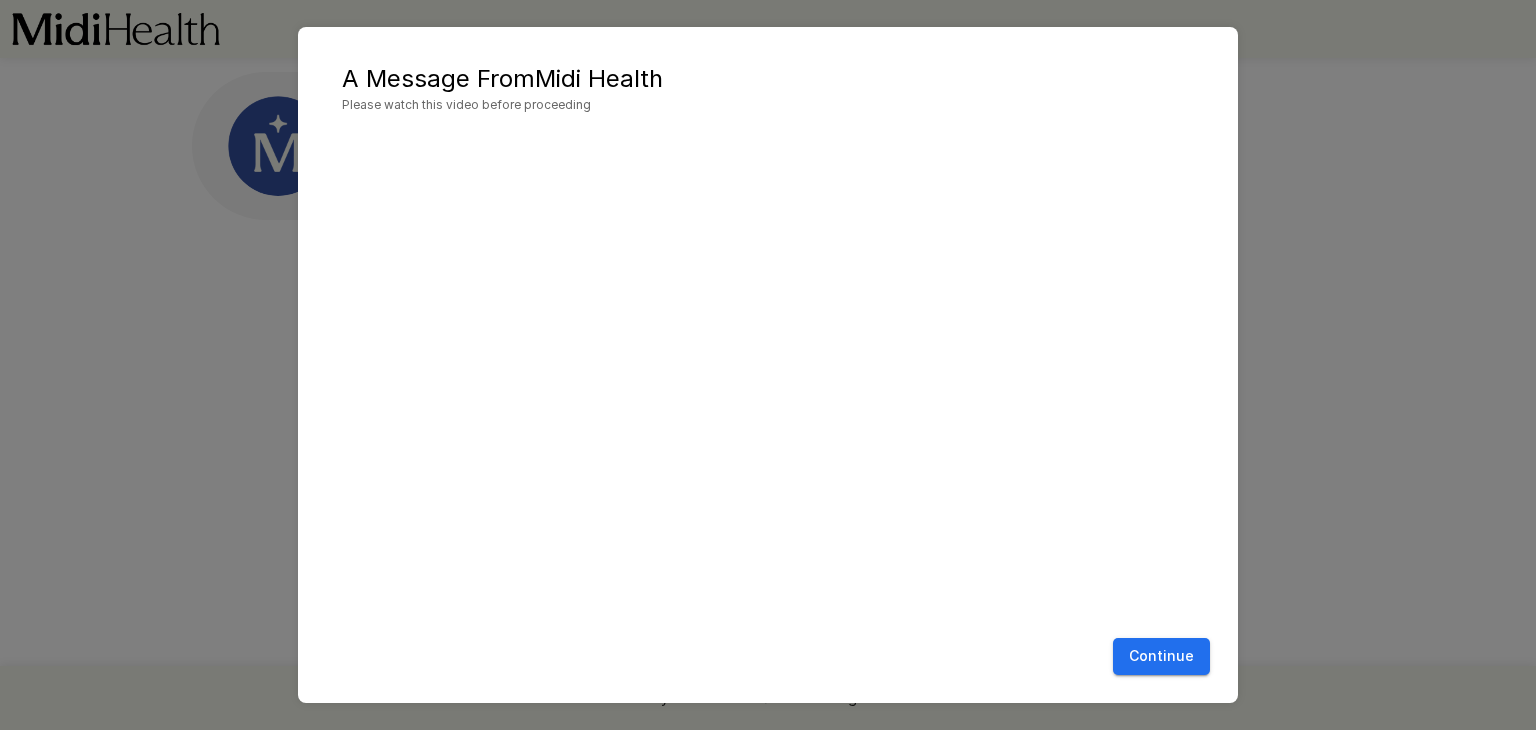 click on "Continue" at bounding box center [1161, 656] 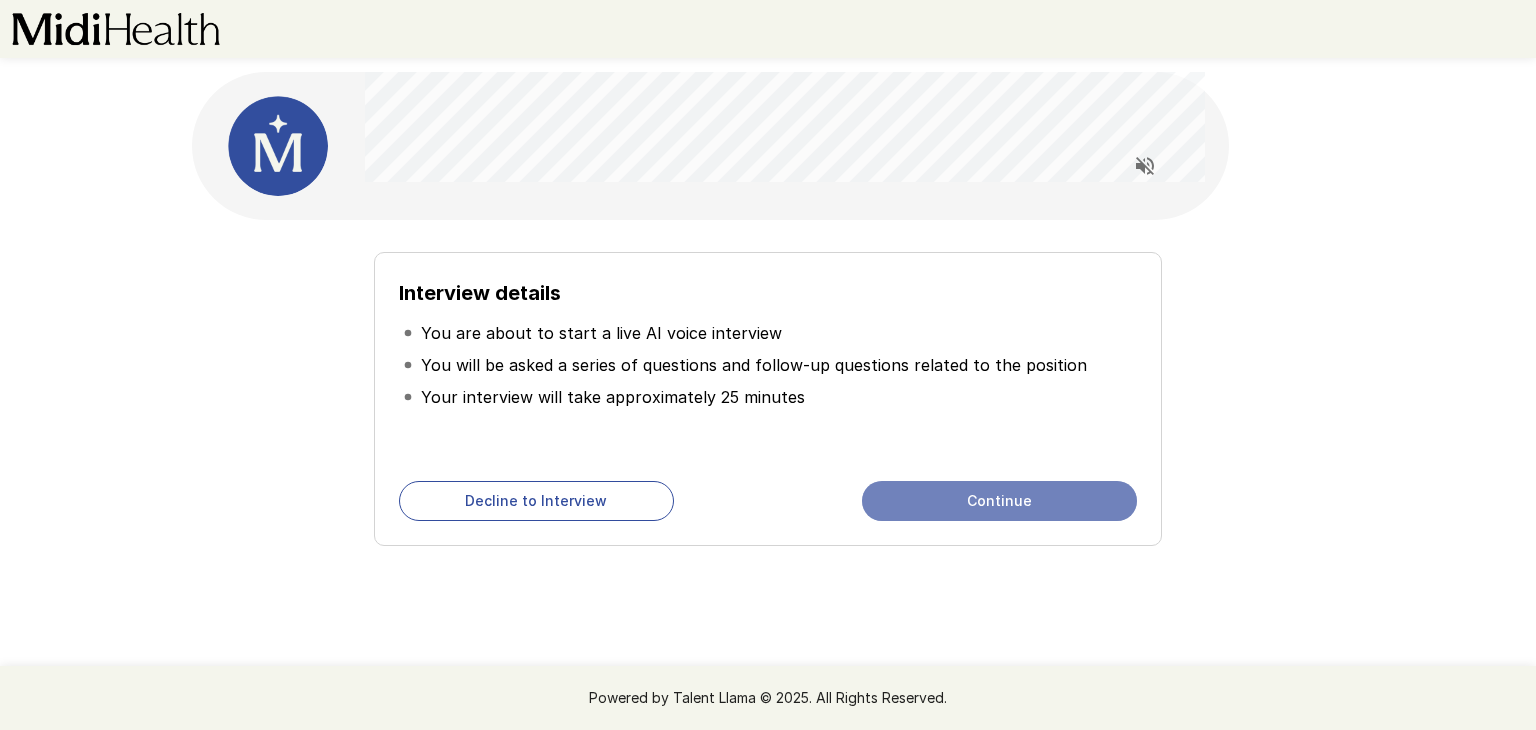 click on "Continue" at bounding box center (999, 501) 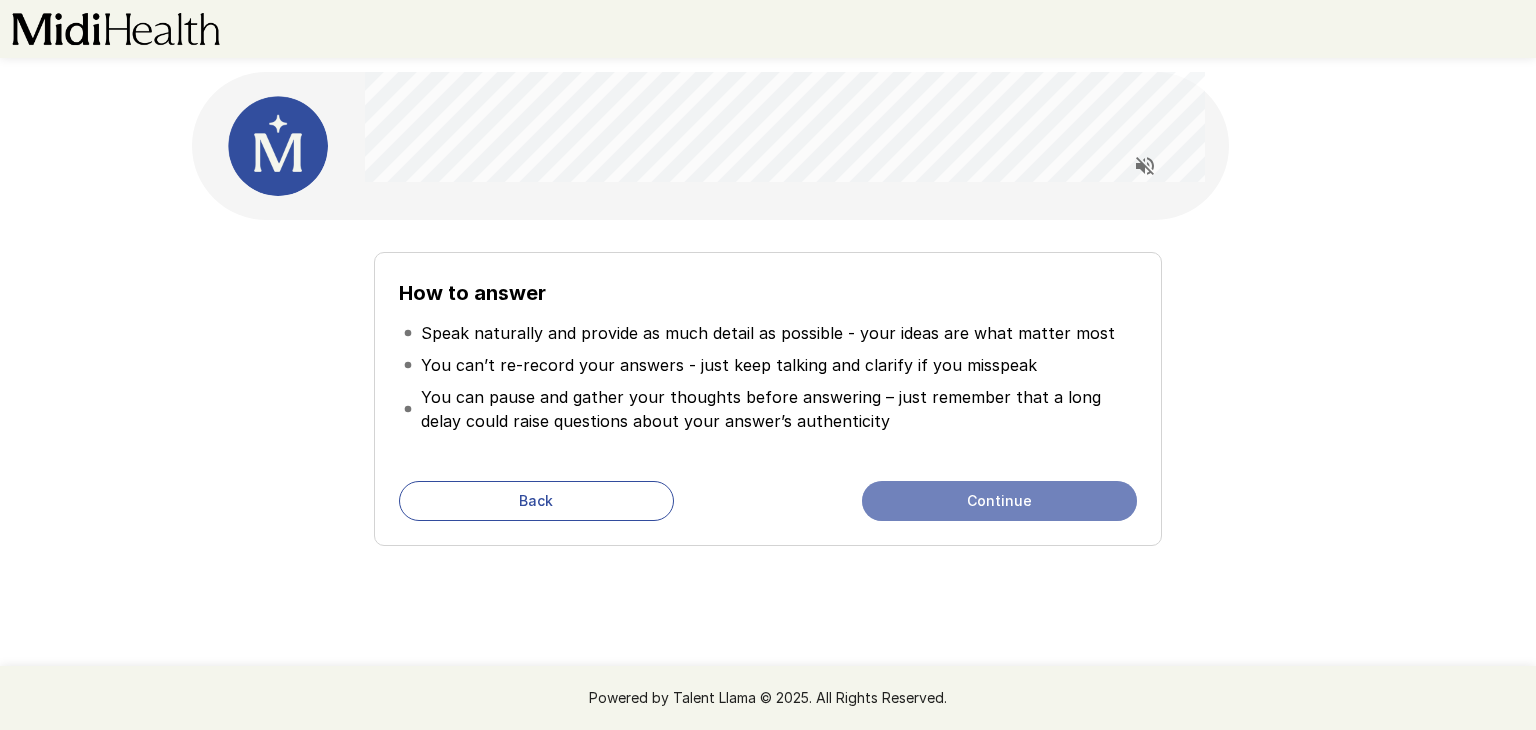 click on "Continue" at bounding box center [999, 501] 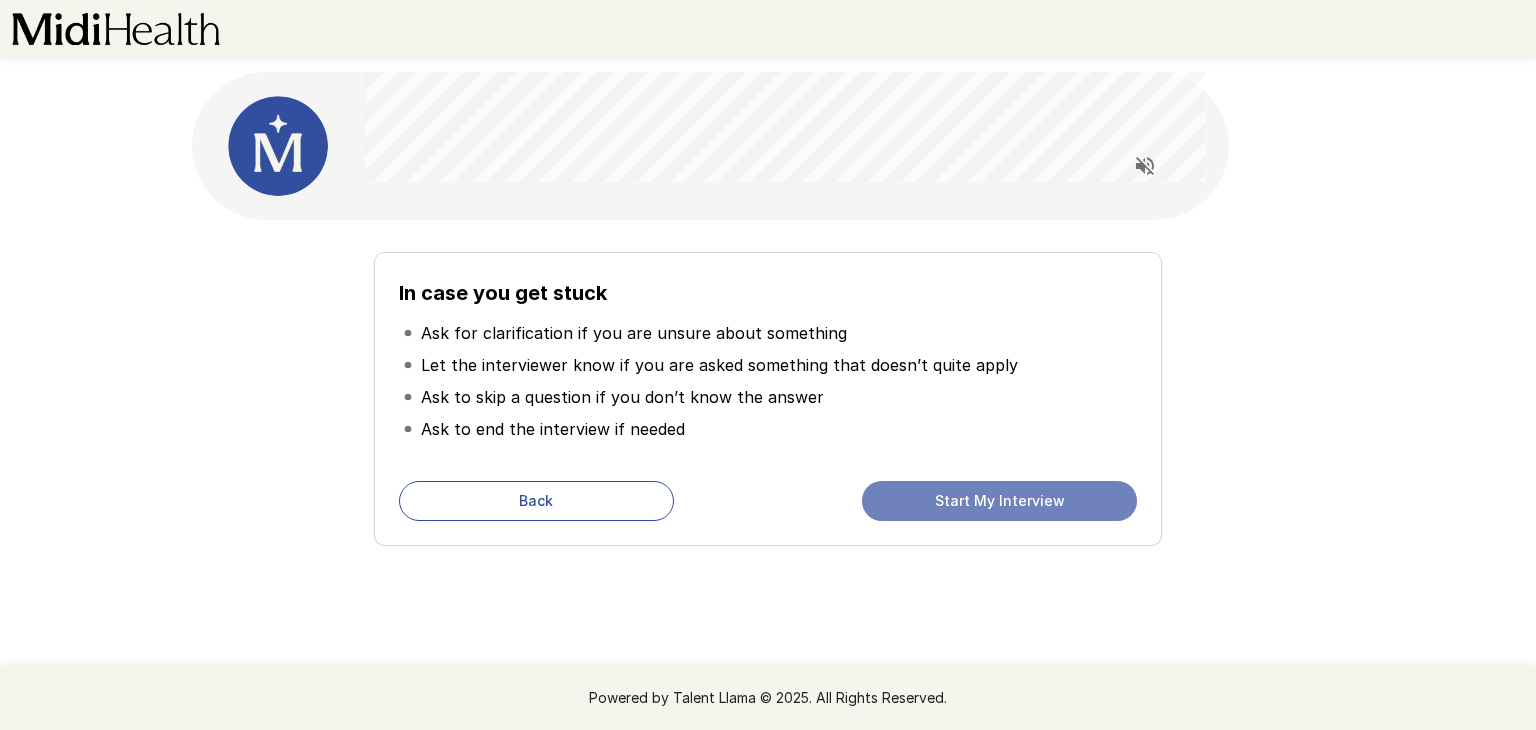 click on "Start My Interview" at bounding box center [999, 501] 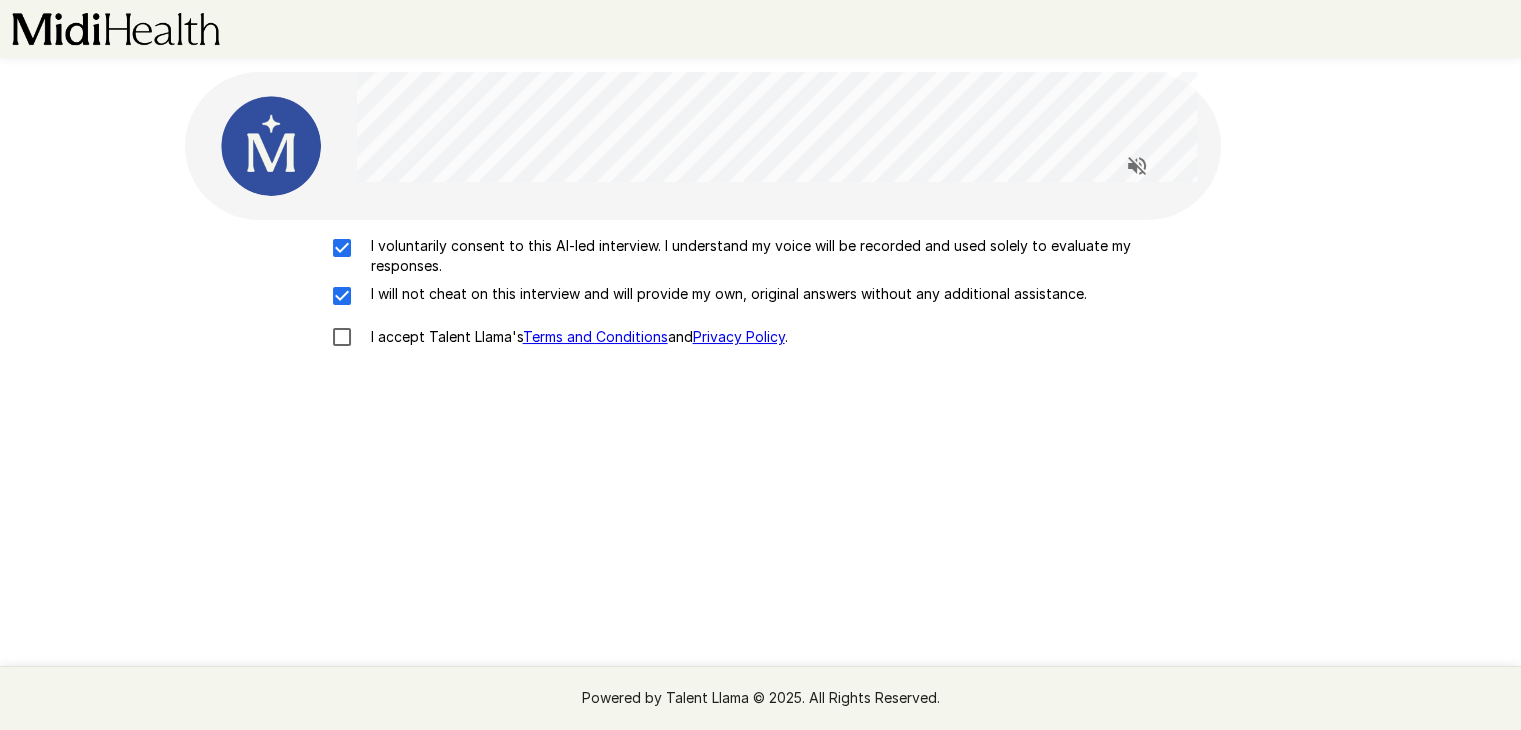 click on "I voluntarily consent to this AI-led interview. I understand my voice will be recorded and used solely to evaluate my responses. I will not cheat on this interview and will provide my own, original answers without any additional assistance. I accept Talent Llama's  Terms and Conditions  and  Privacy Policy . Click start and say the phrase " blue train " Try another phrase Start Microphone Test" at bounding box center (761, 482) 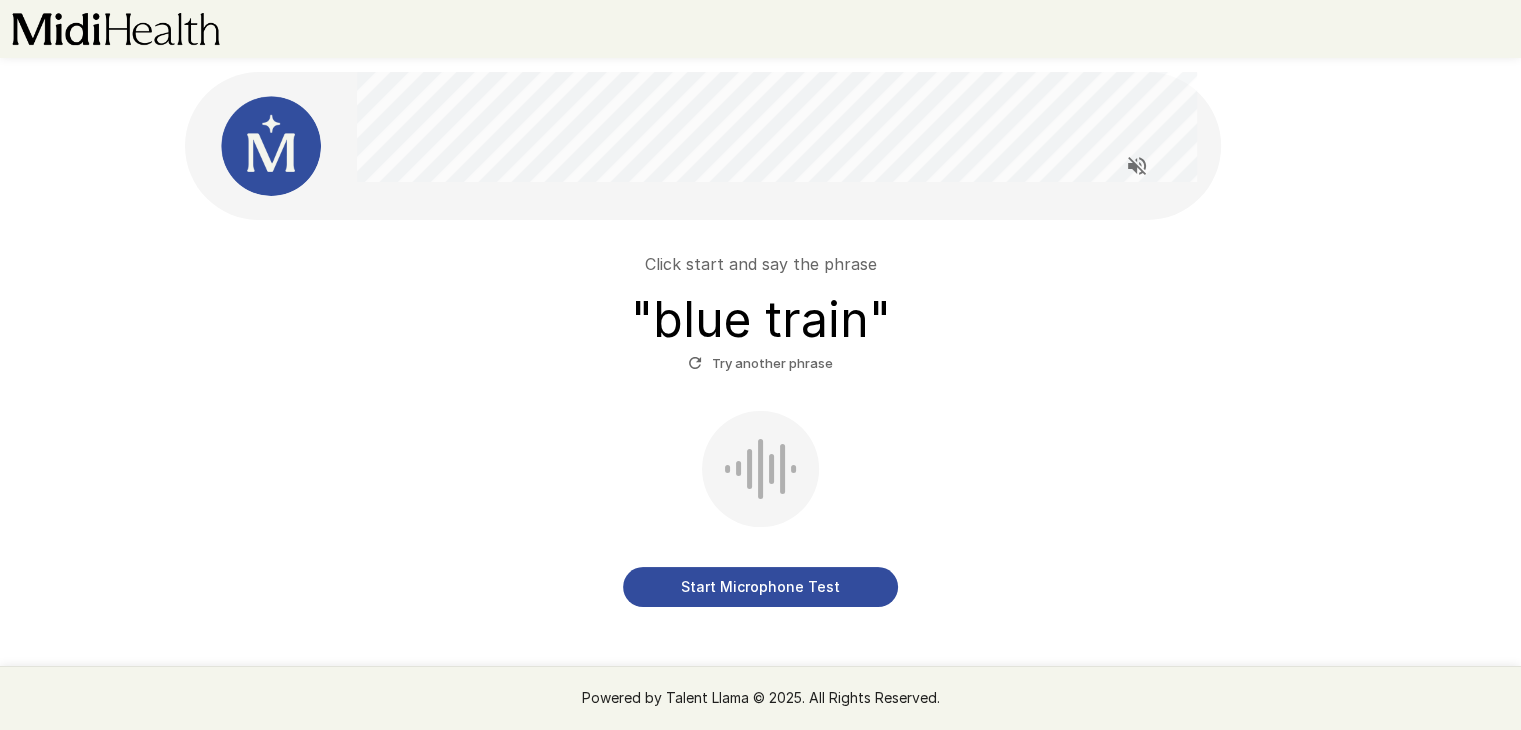 click on "Start Microphone Test" at bounding box center [761, 509] 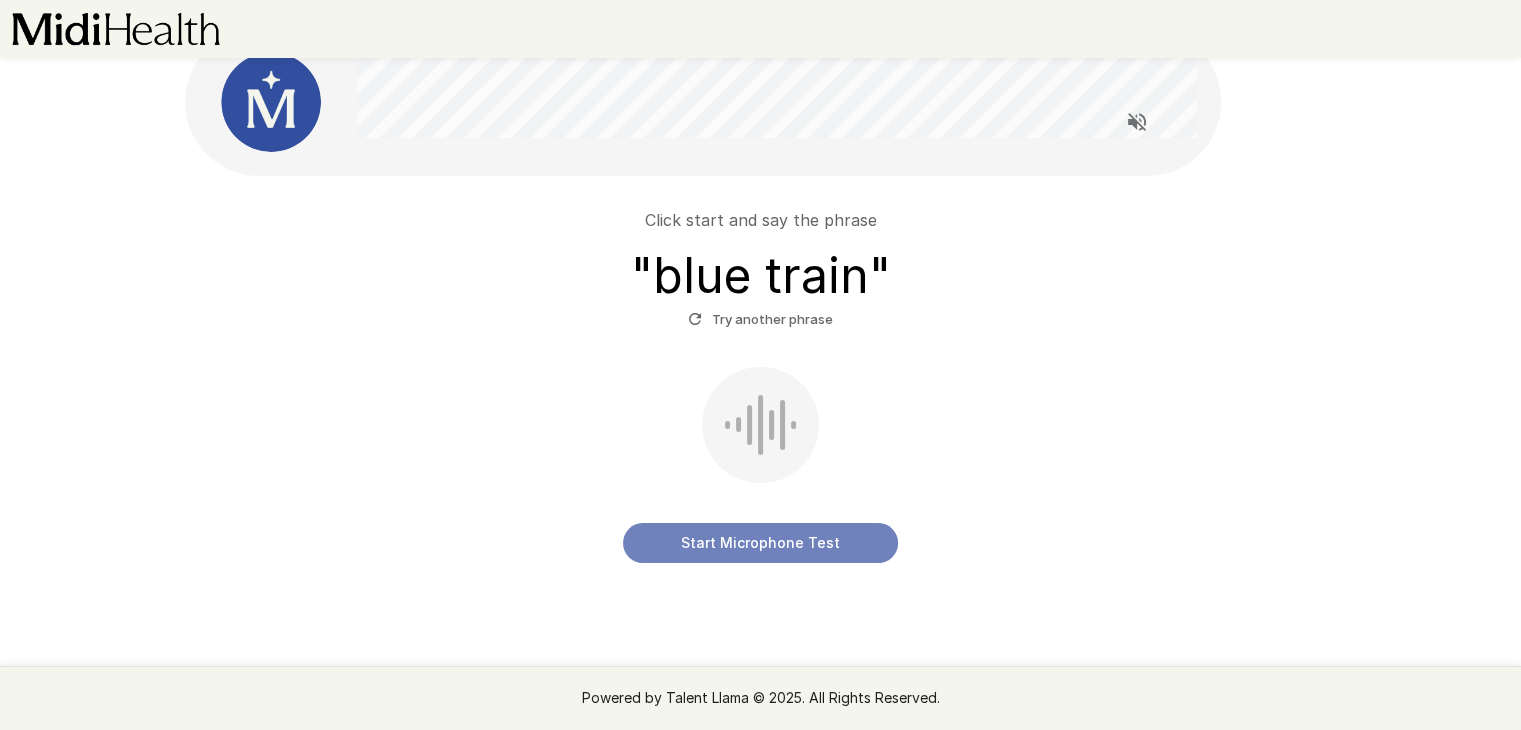 click on "Start Microphone Test" at bounding box center (760, 543) 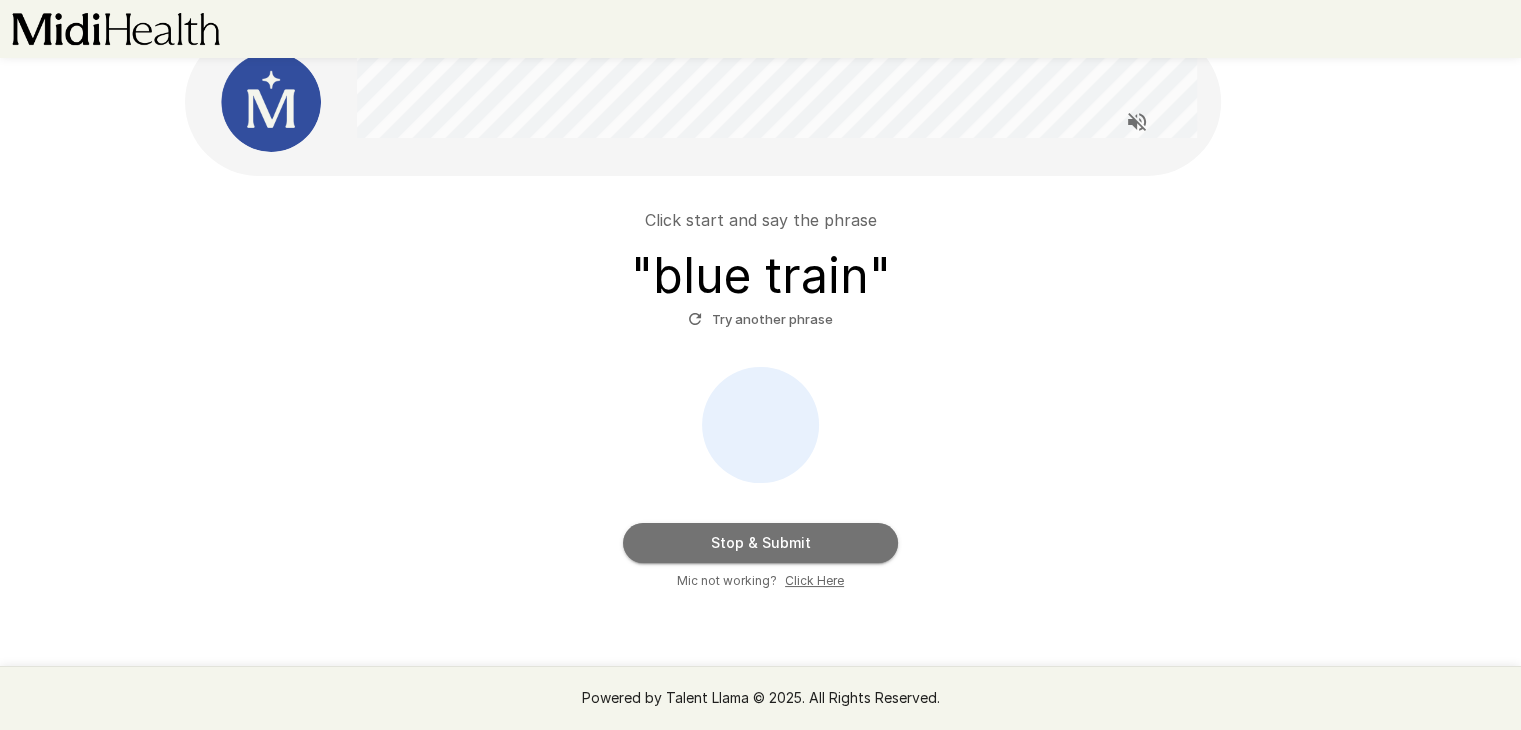 click on "Stop & Submit" at bounding box center (760, 543) 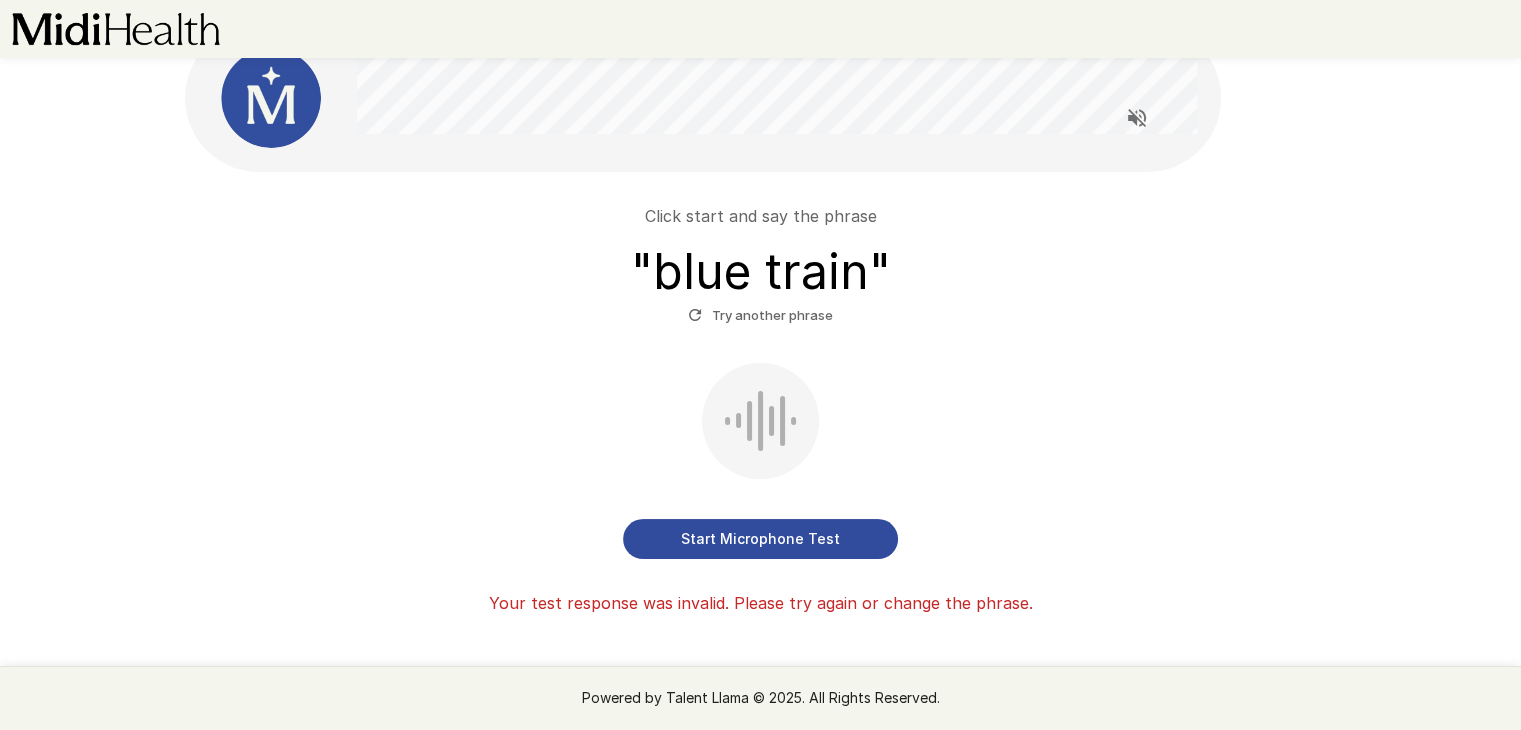 scroll, scrollTop: 52, scrollLeft: 0, axis: vertical 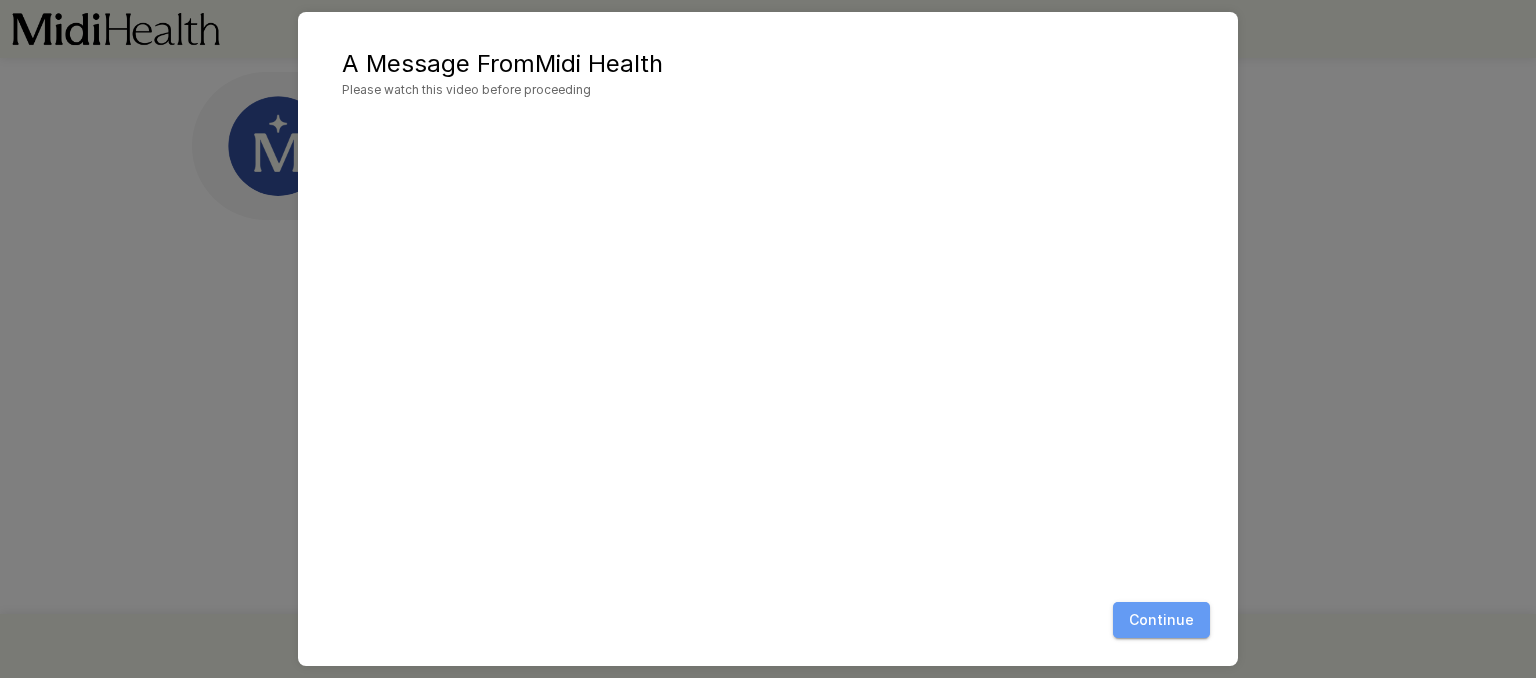 click on "Continue" at bounding box center [1161, 620] 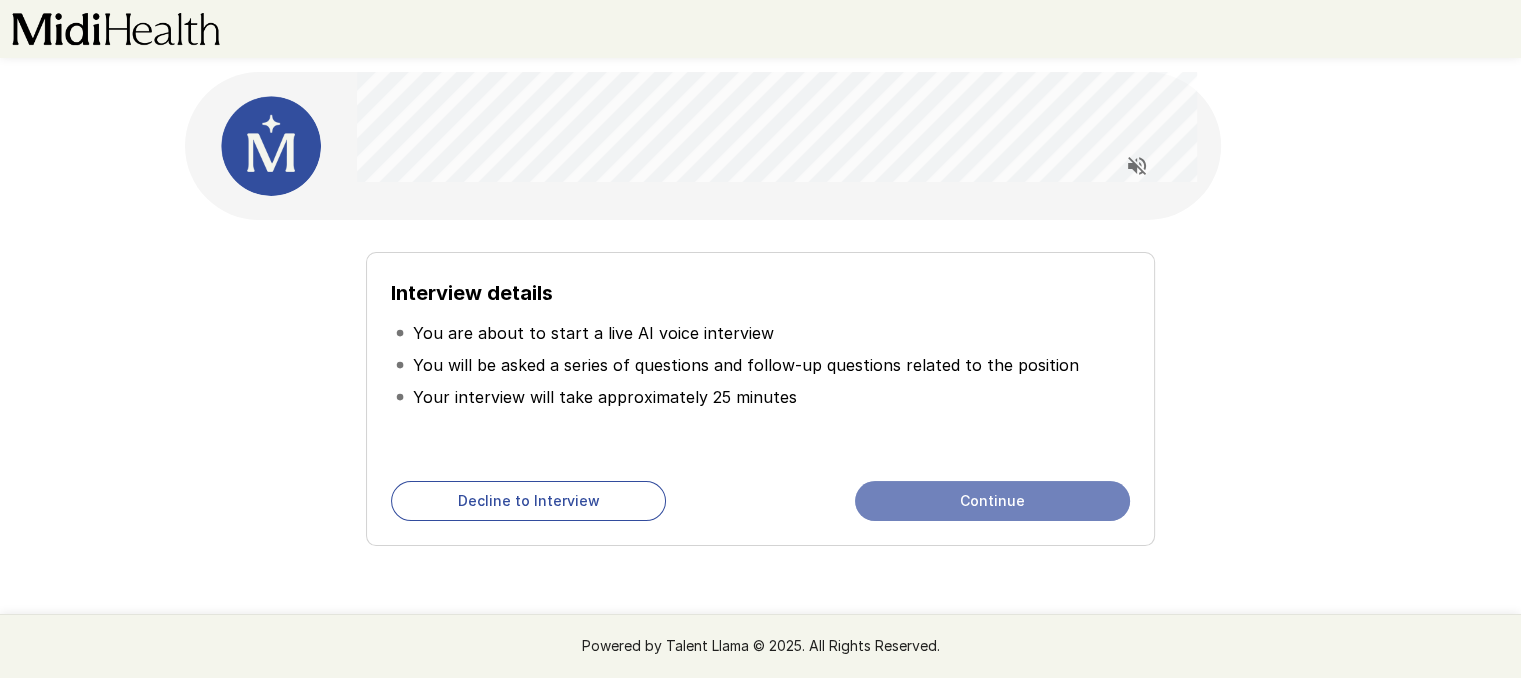 click on "Continue" at bounding box center [992, 501] 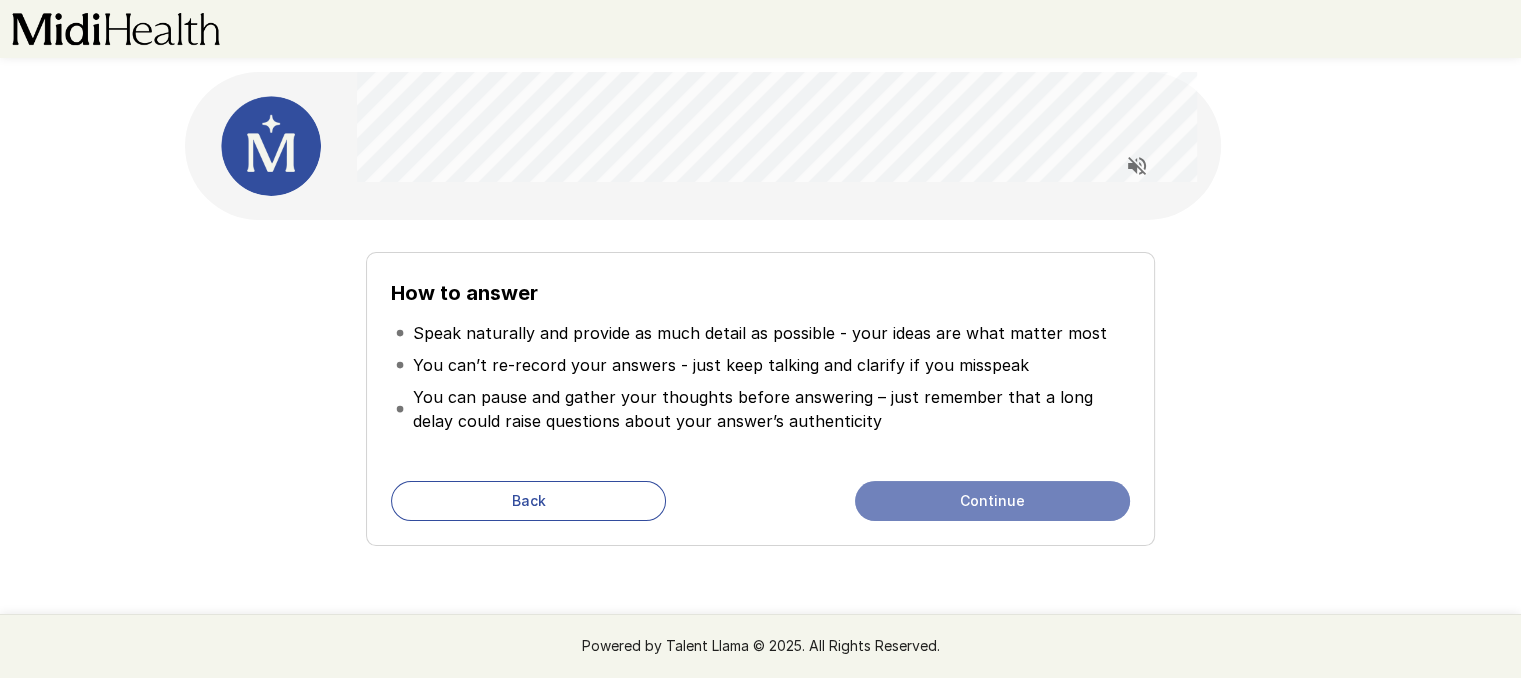 click on "Continue" at bounding box center (992, 501) 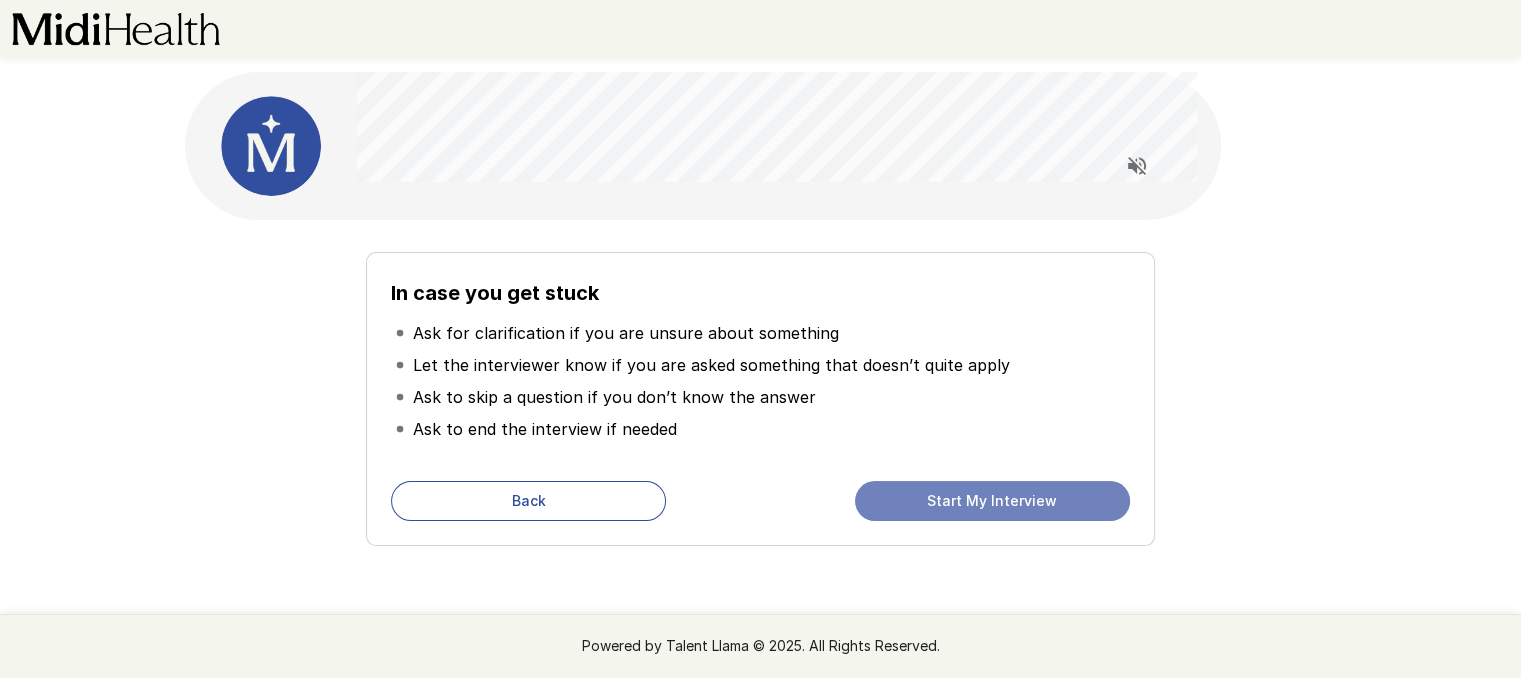 click on "Start My Interview" at bounding box center [992, 501] 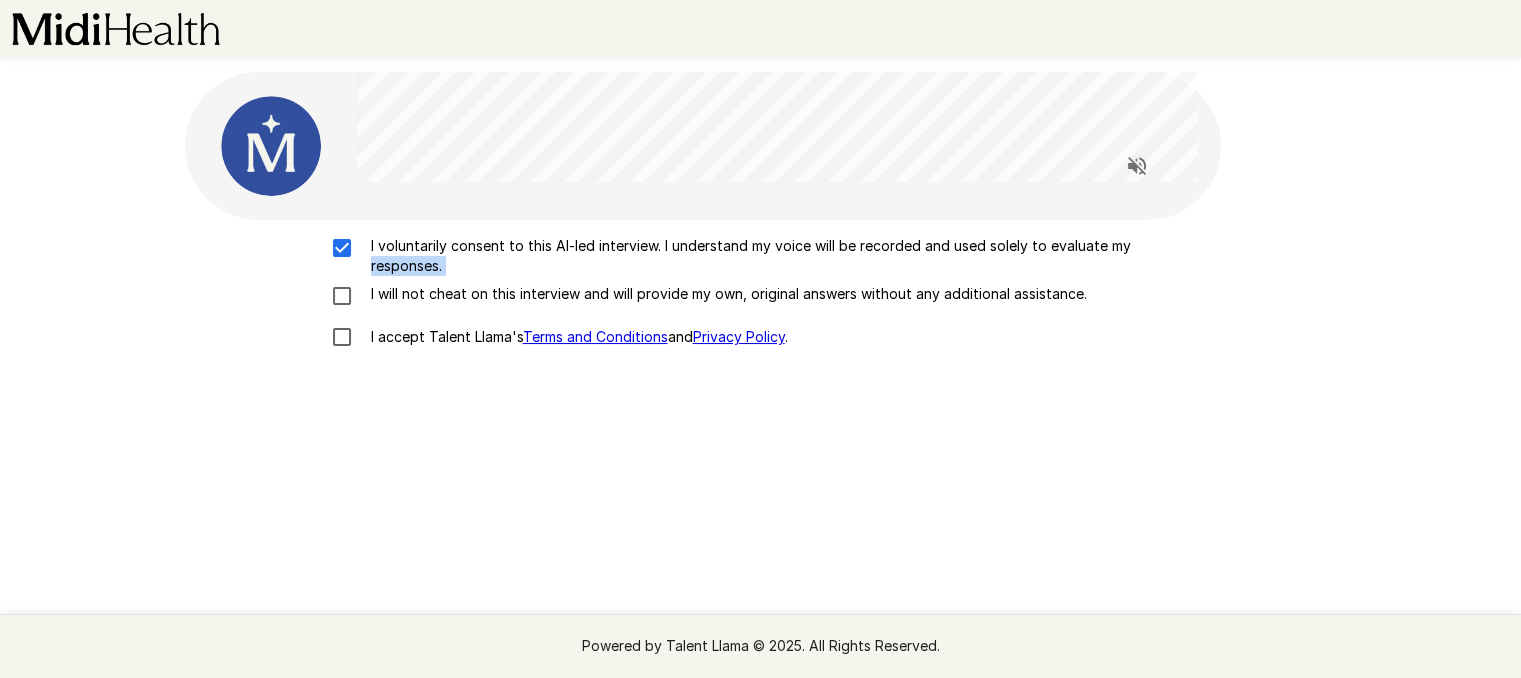 click on "I voluntarily consent to this AI-led interview. I understand my voice will be recorded and used solely to evaluate my responses. I will not cheat on this interview and will provide my own, original answers without any additional assistance. I accept Talent Llama's Terms and Conditions and Privacy Policy ." at bounding box center (761, 297) 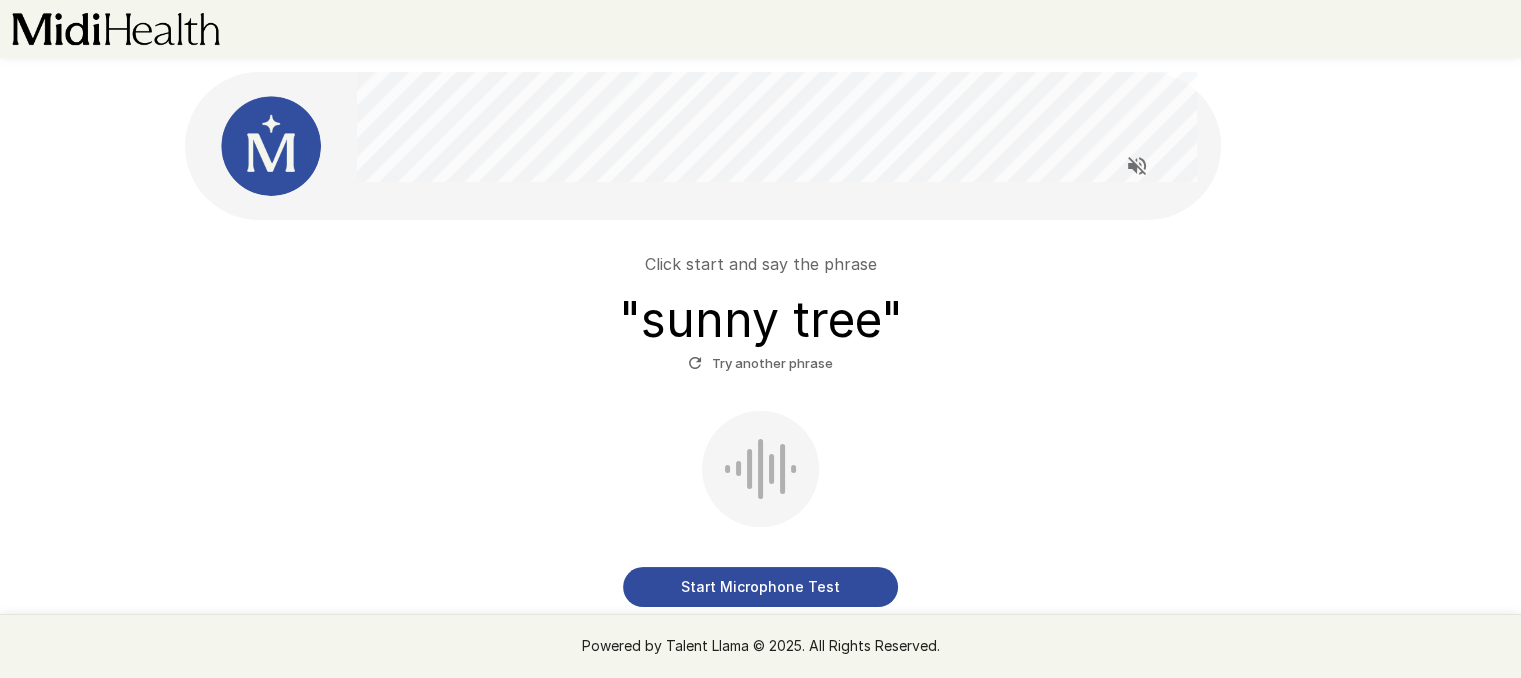 scroll, scrollTop: 96, scrollLeft: 0, axis: vertical 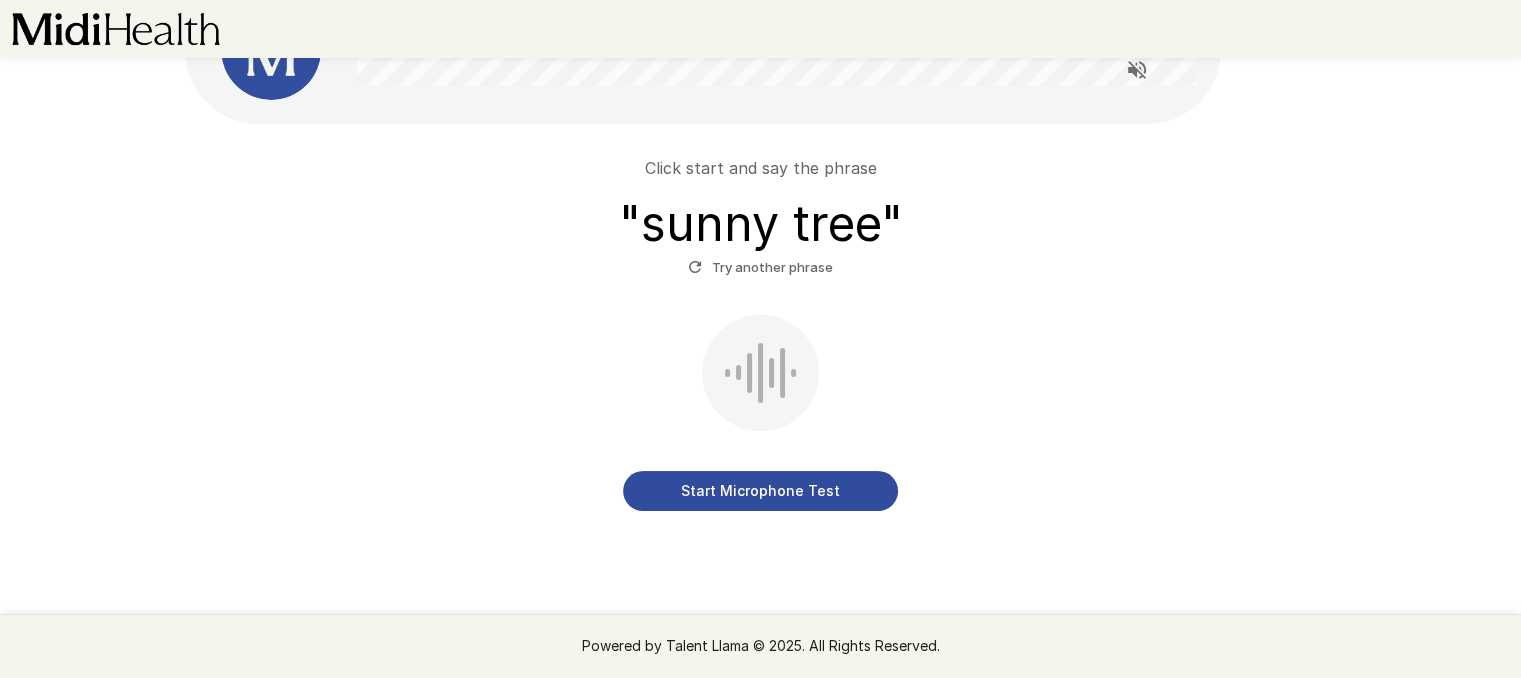 click on "Start Microphone Test" at bounding box center [760, 491] 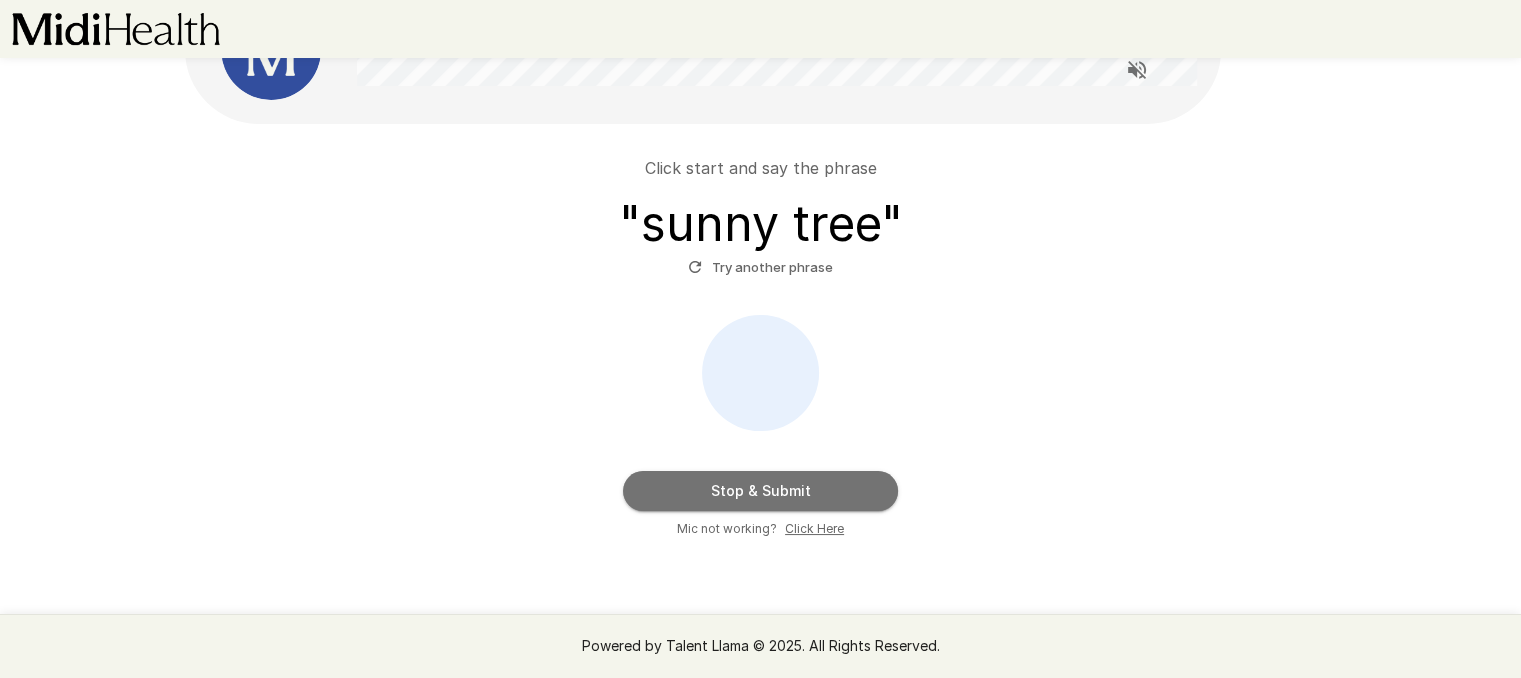 click on "Stop & Submit" at bounding box center [760, 491] 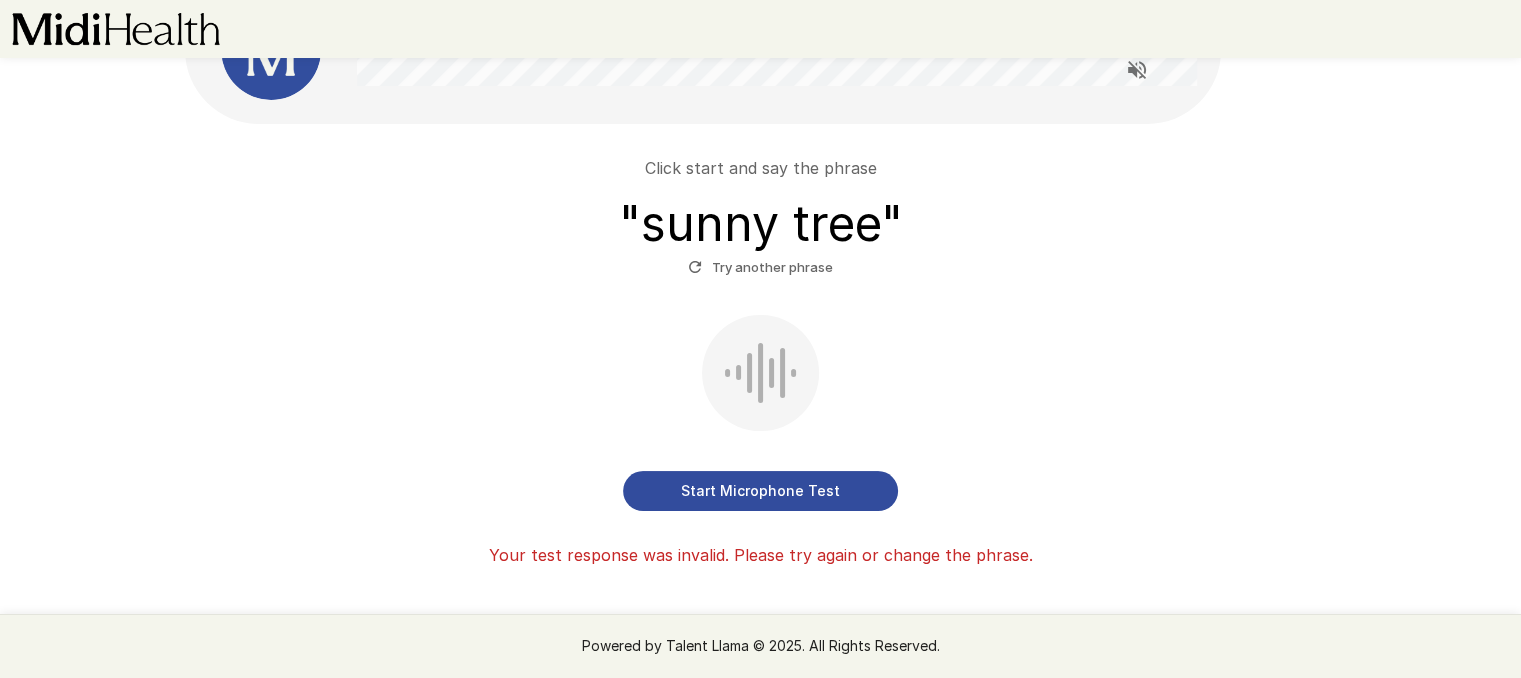 scroll, scrollTop: 0, scrollLeft: 0, axis: both 